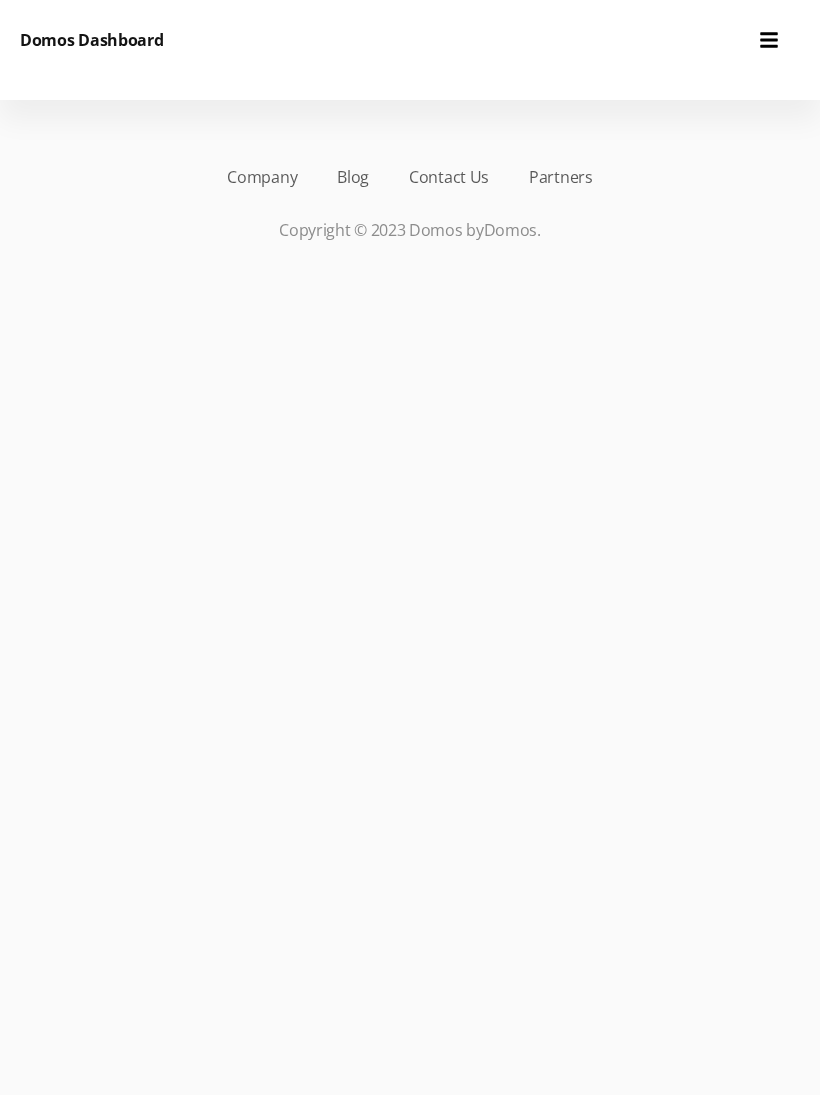 scroll, scrollTop: 0, scrollLeft: 0, axis: both 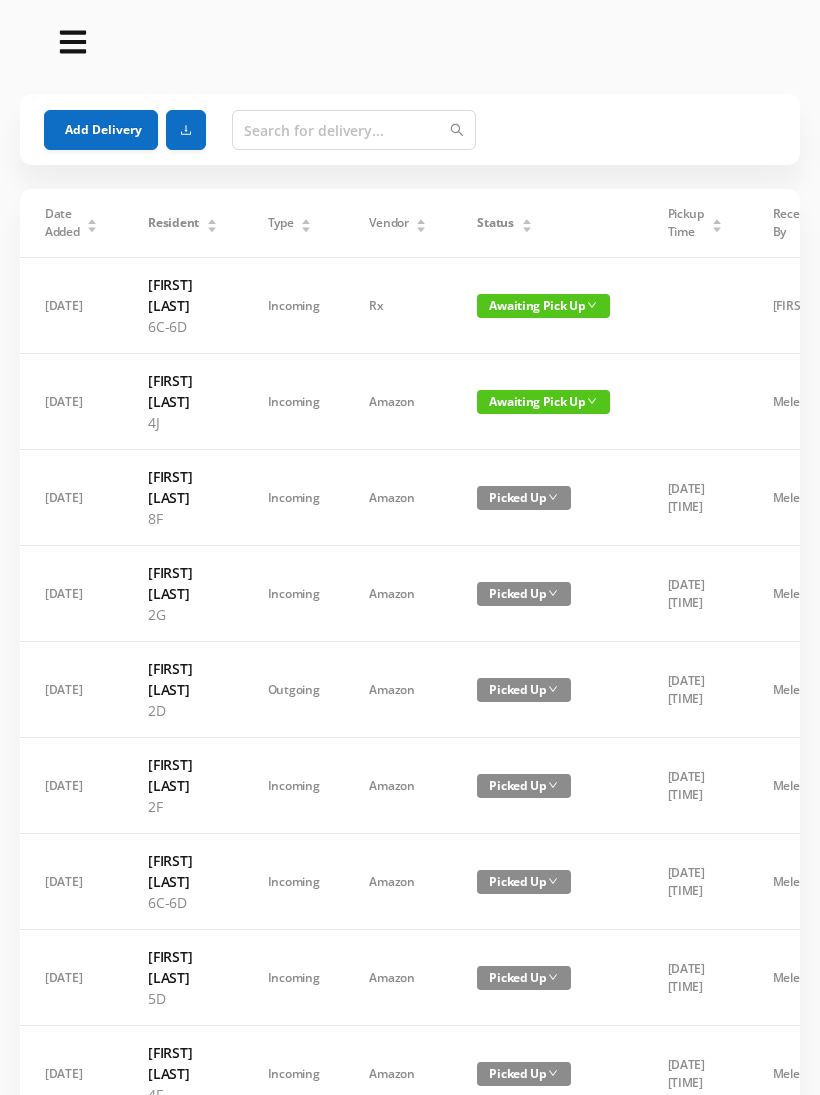 click on "Add Delivery" at bounding box center (101, 130) 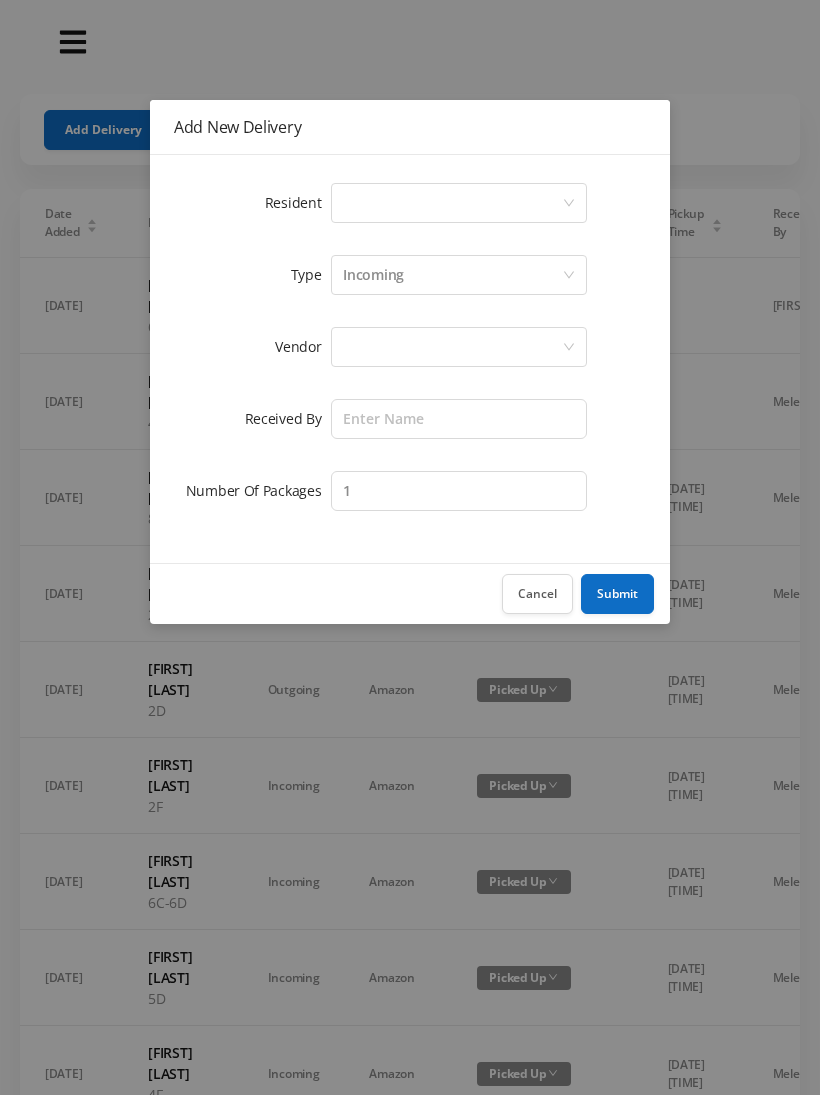 click 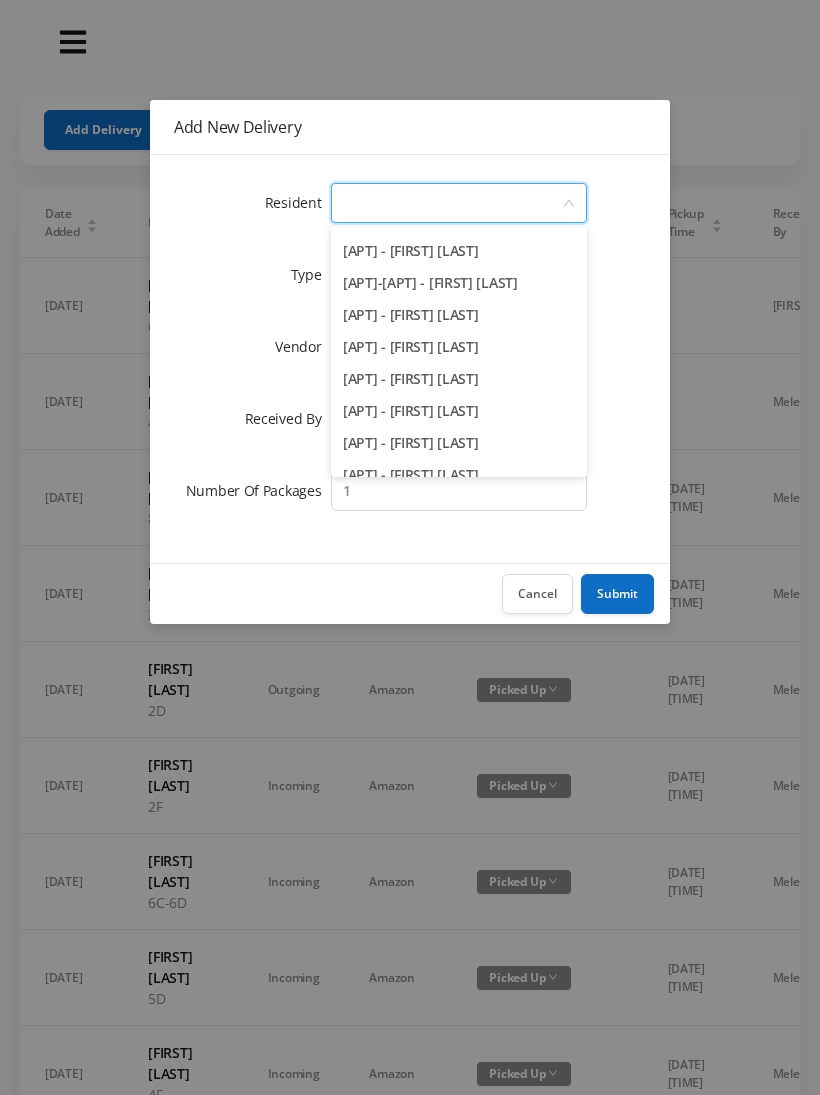 scroll, scrollTop: 286, scrollLeft: 0, axis: vertical 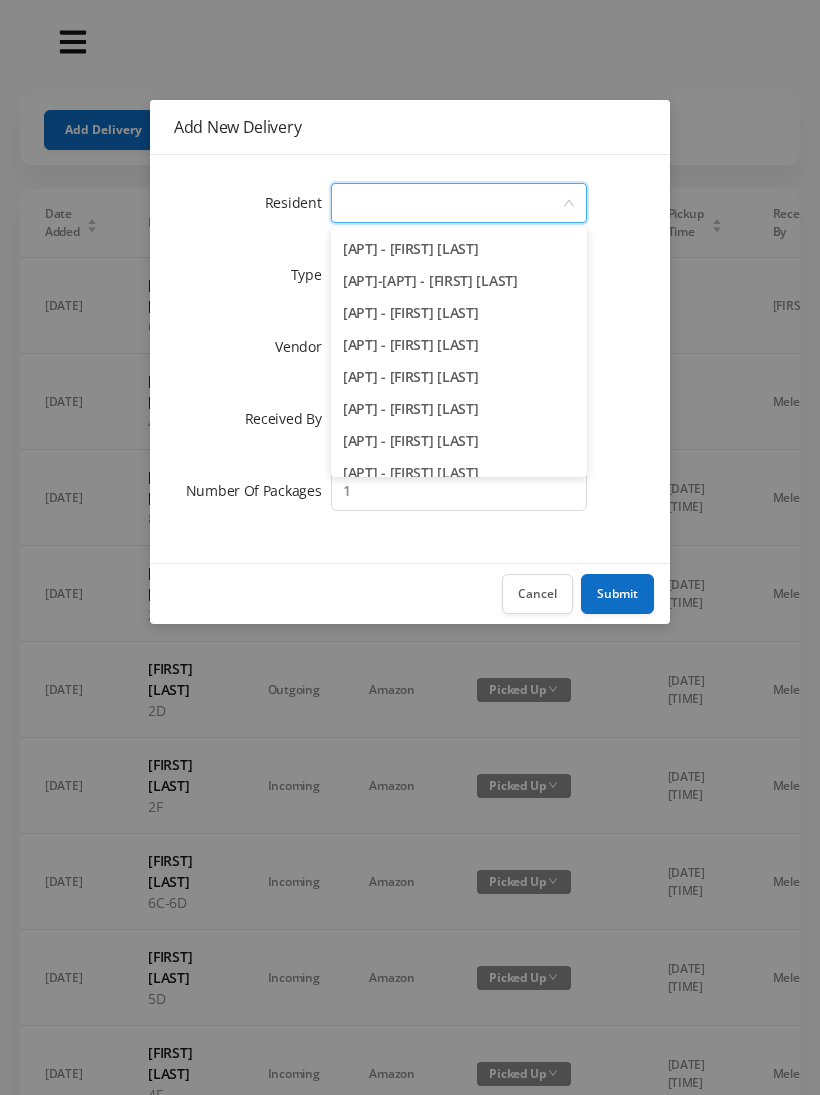 click on "2A - [FIRST] [LAST]" at bounding box center (459, 345) 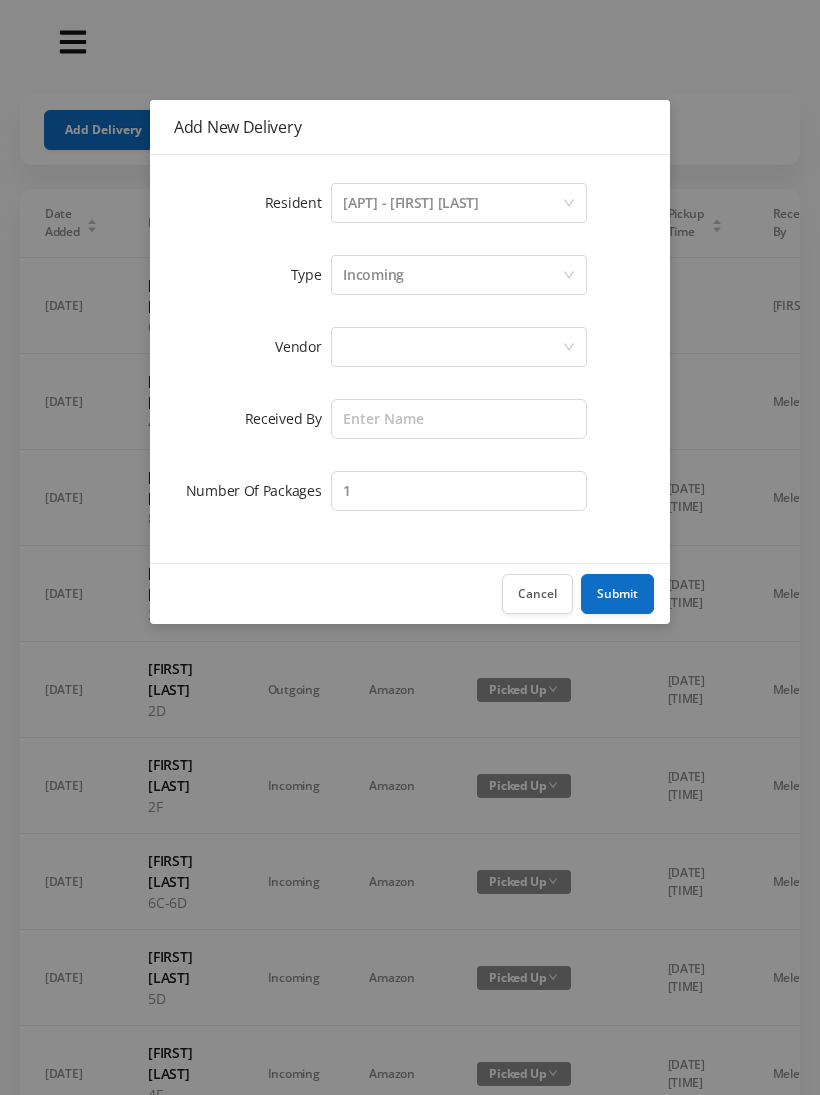 click at bounding box center (452, 347) 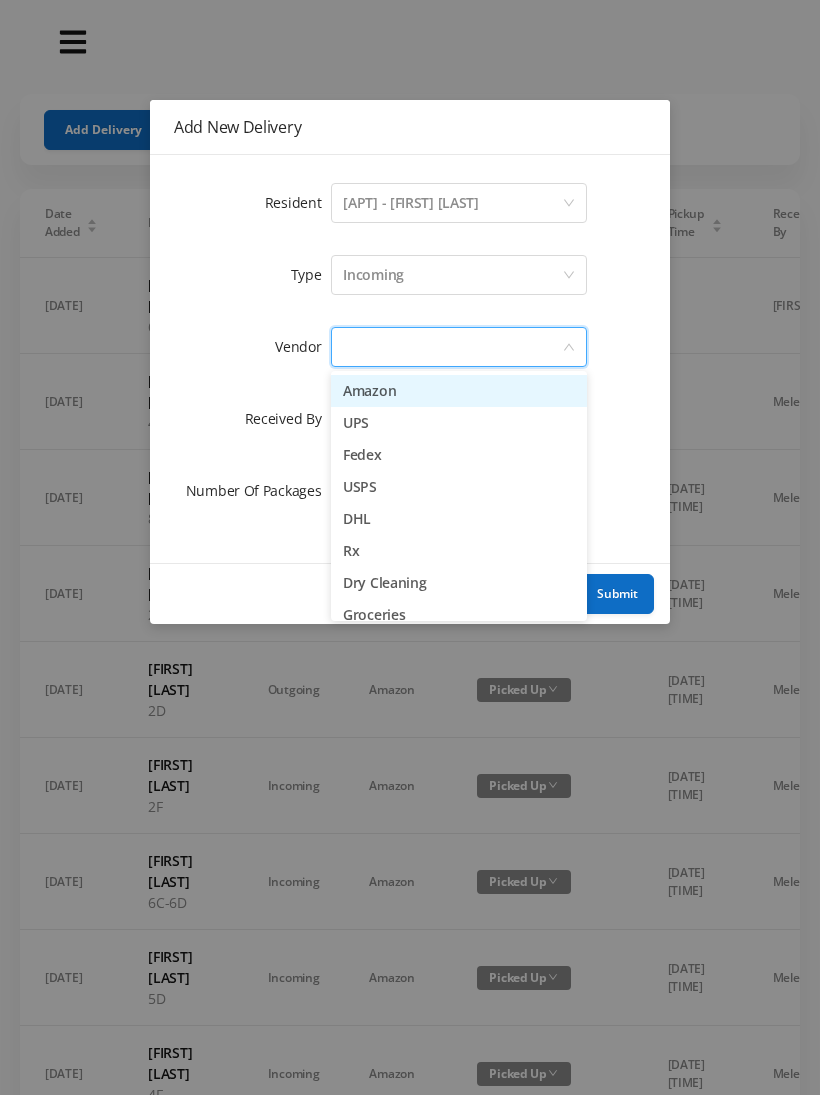 click on "Fedex" at bounding box center (459, 455) 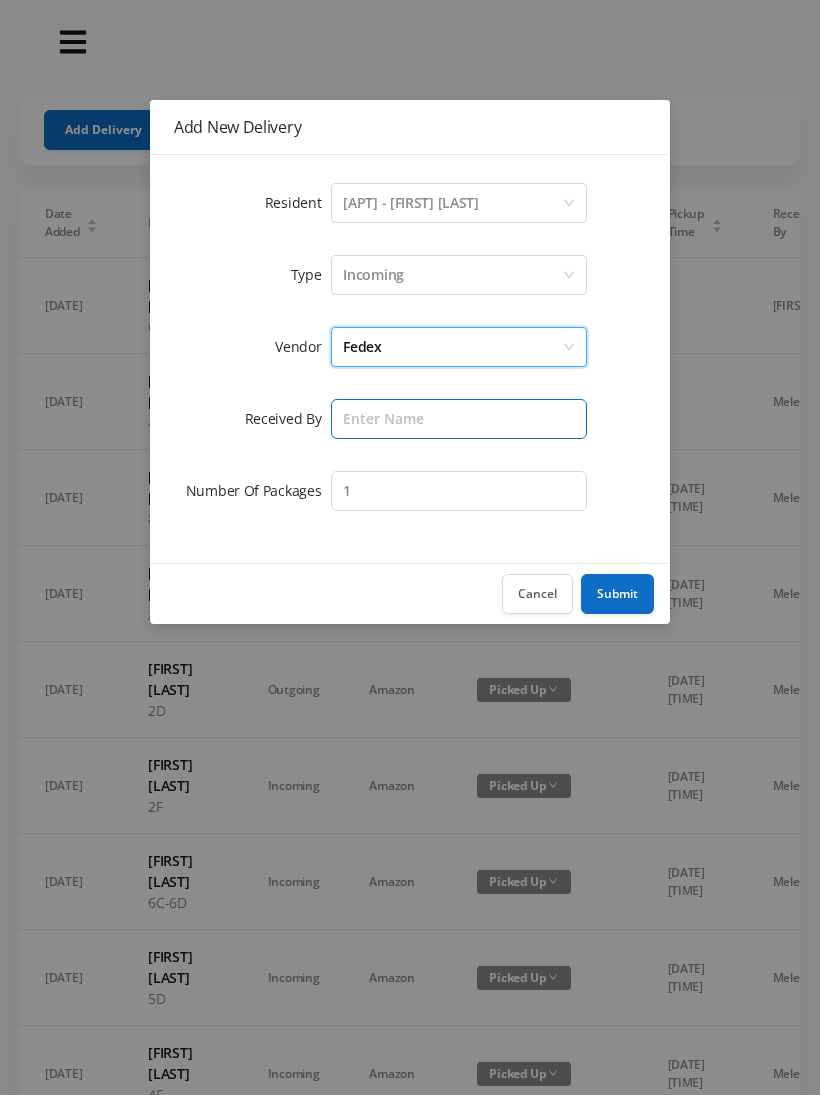 click at bounding box center [459, 419] 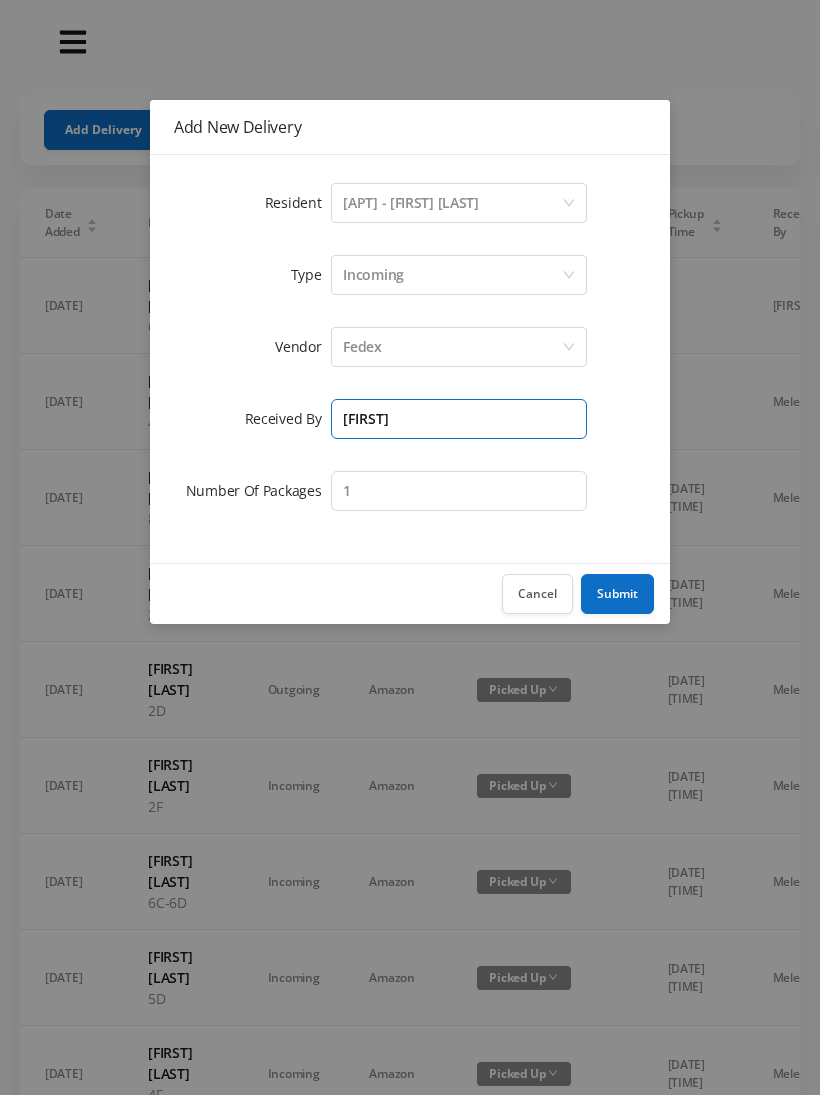 type on "[FIRST]" 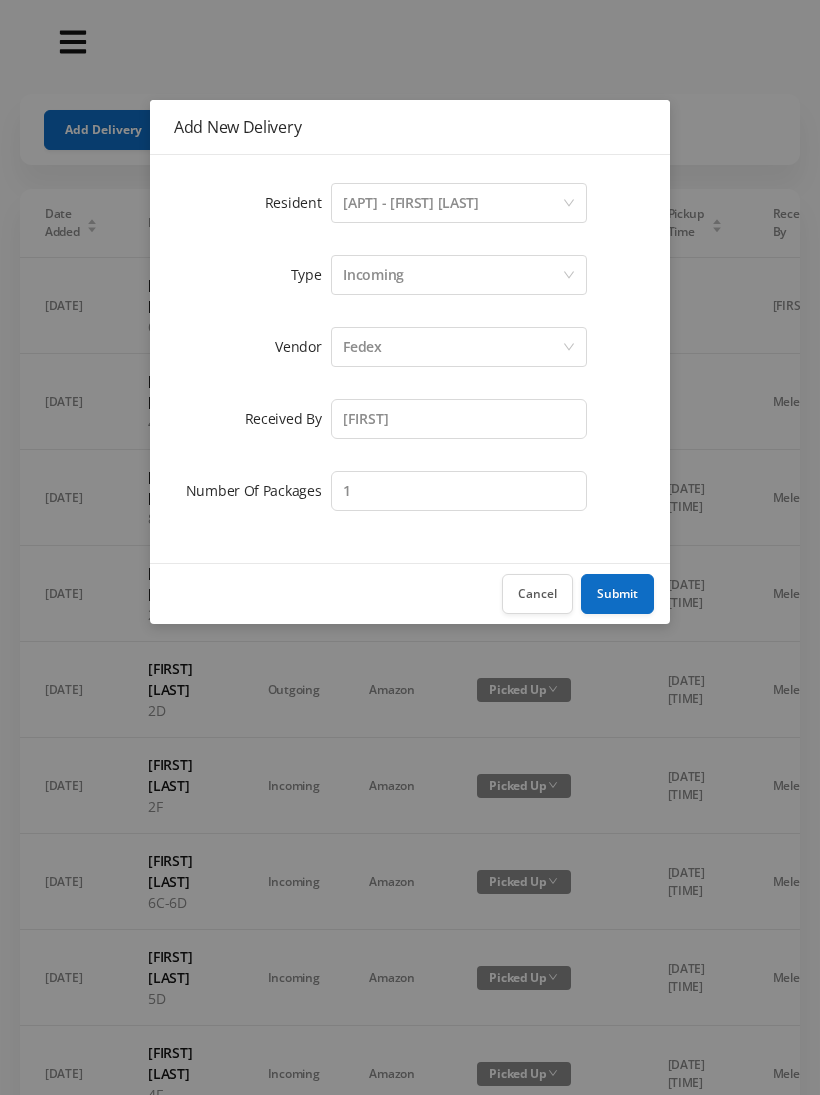 click on "Submit" at bounding box center [617, 594] 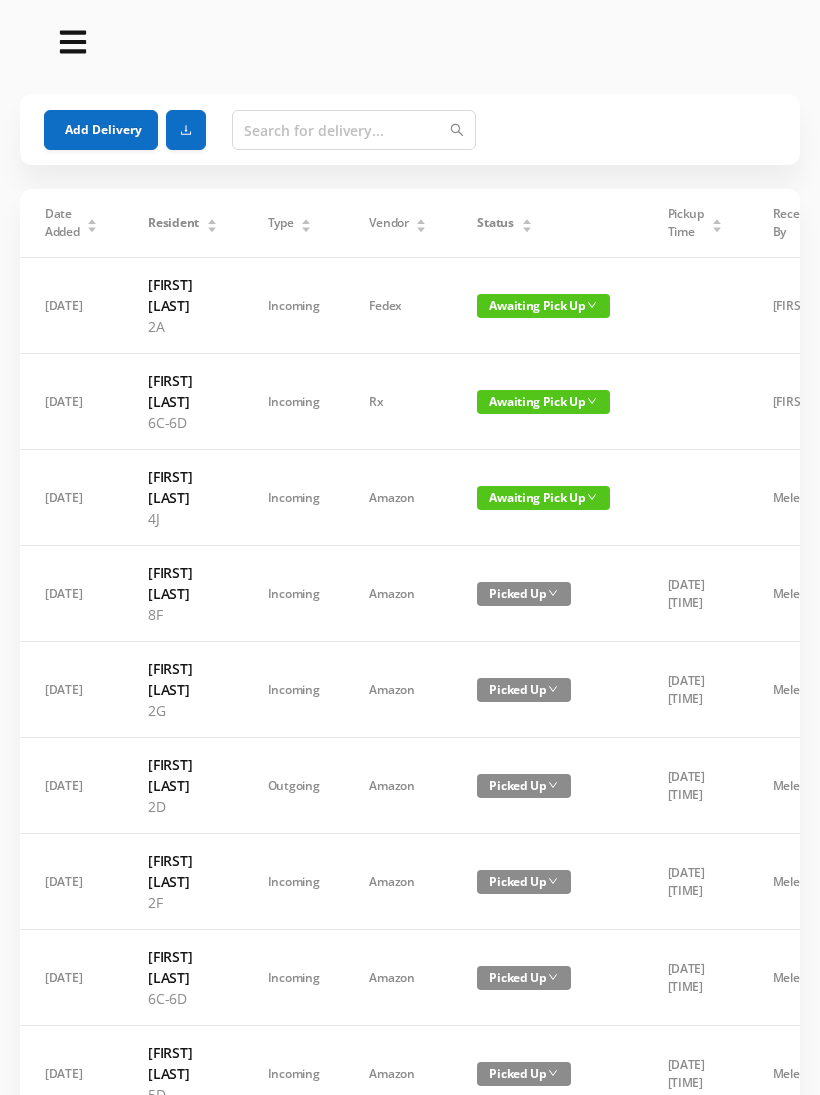 click on "Add Delivery" at bounding box center (101, 130) 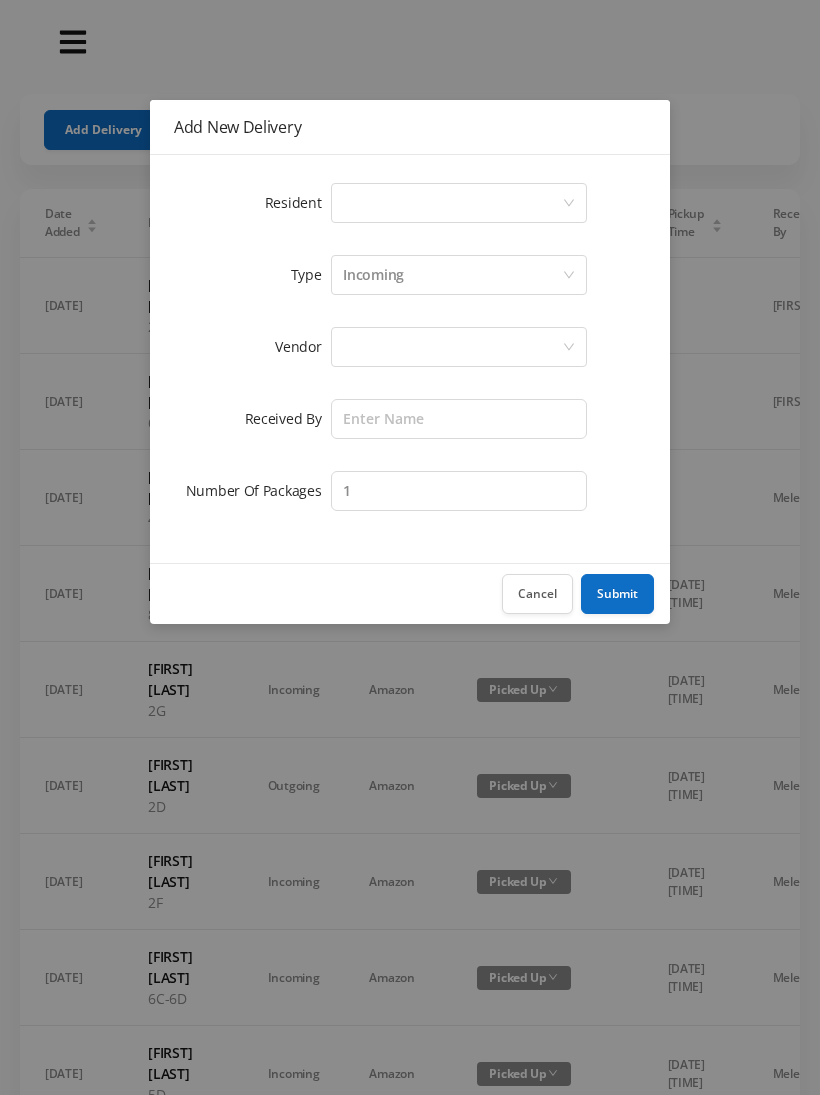 click on "Select a person" at bounding box center [452, 203] 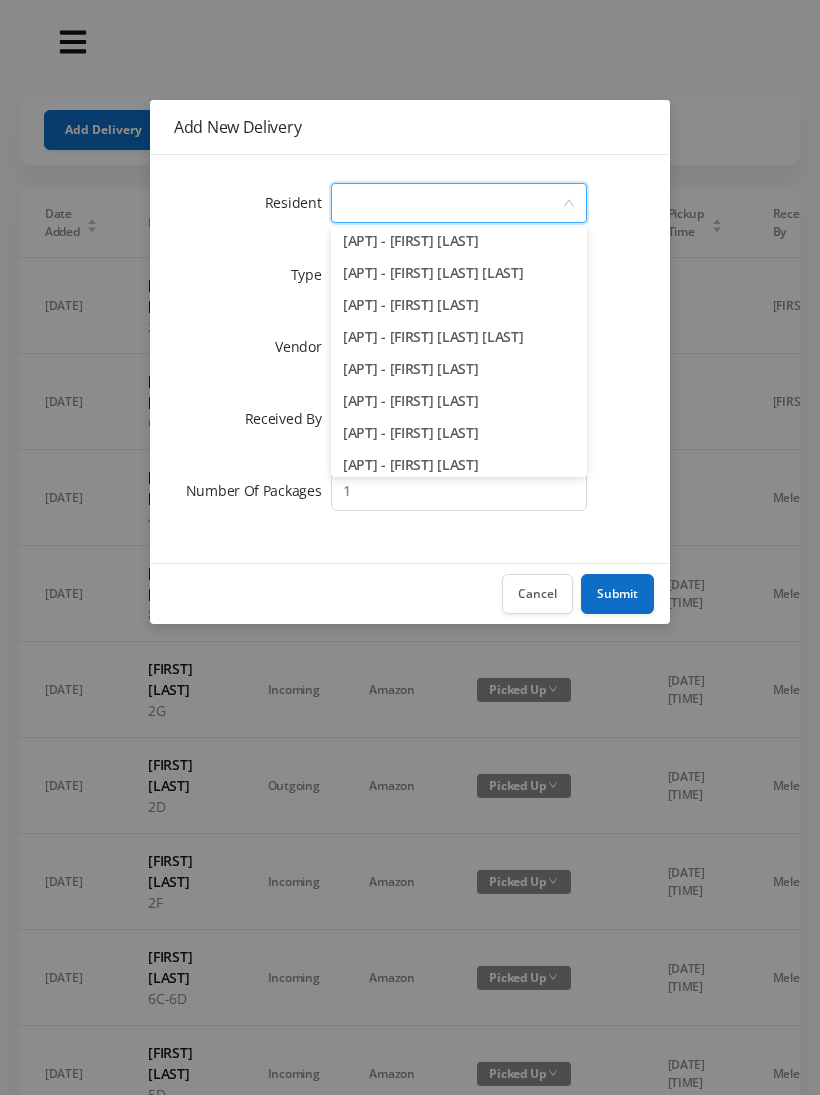 scroll, scrollTop: 1140, scrollLeft: 0, axis: vertical 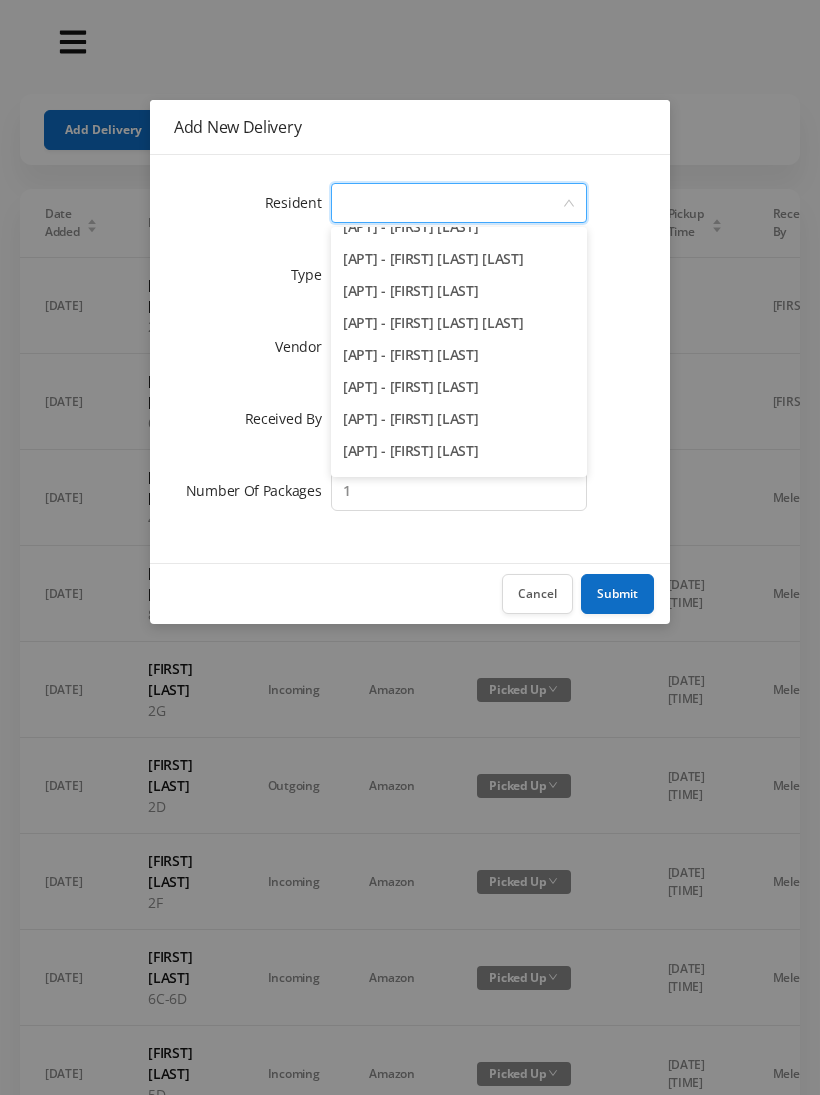 click on "4C - [FIRST] [LAST]" at bounding box center [459, 387] 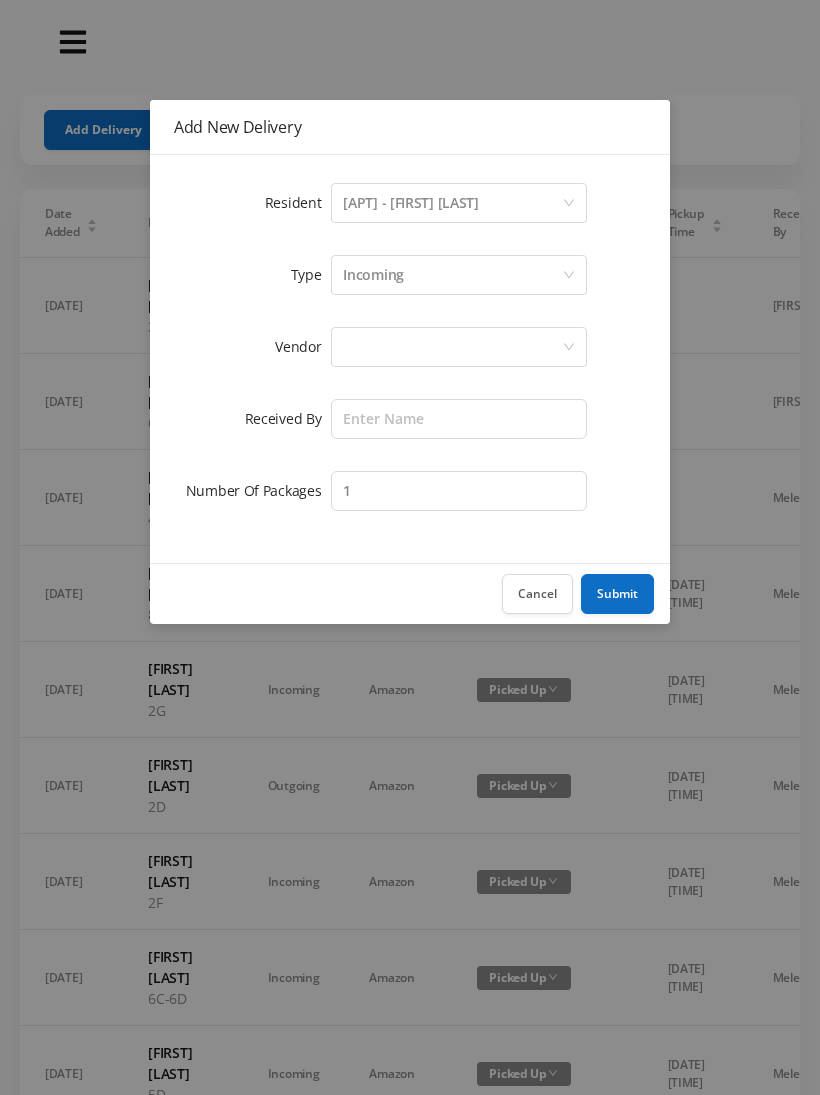 click at bounding box center (452, 347) 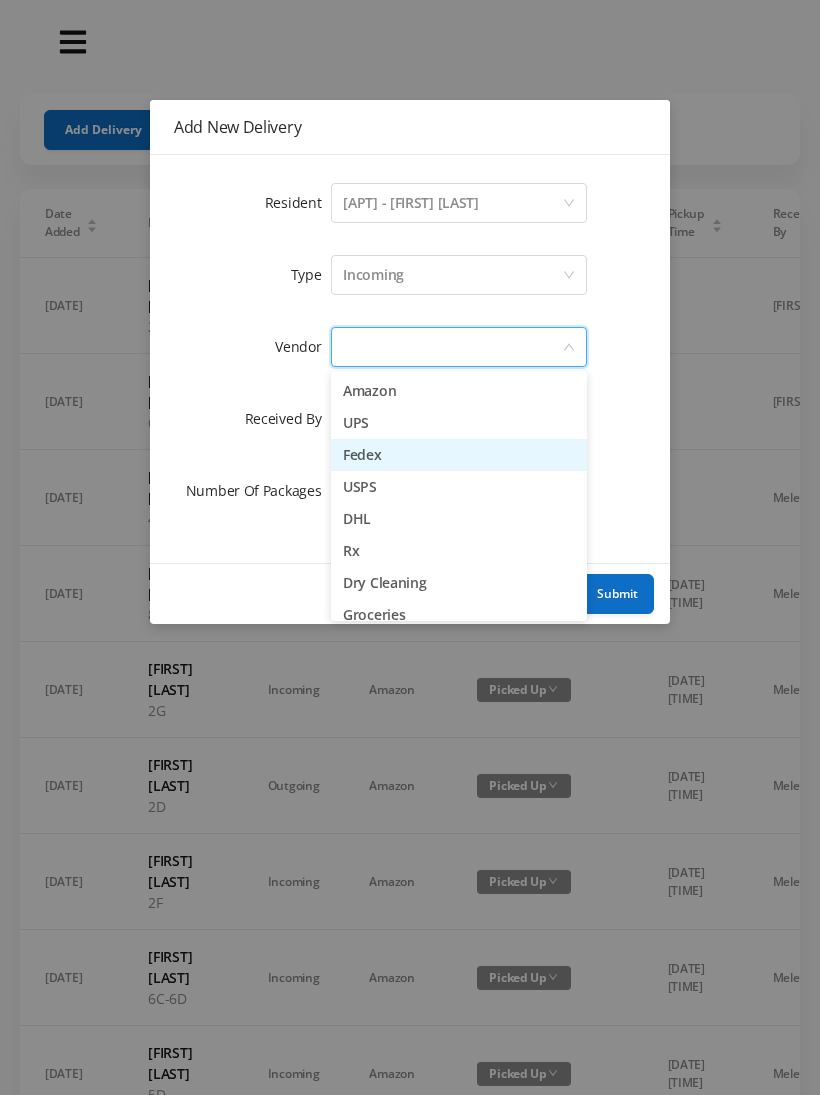 click on "Fedex" at bounding box center (459, 455) 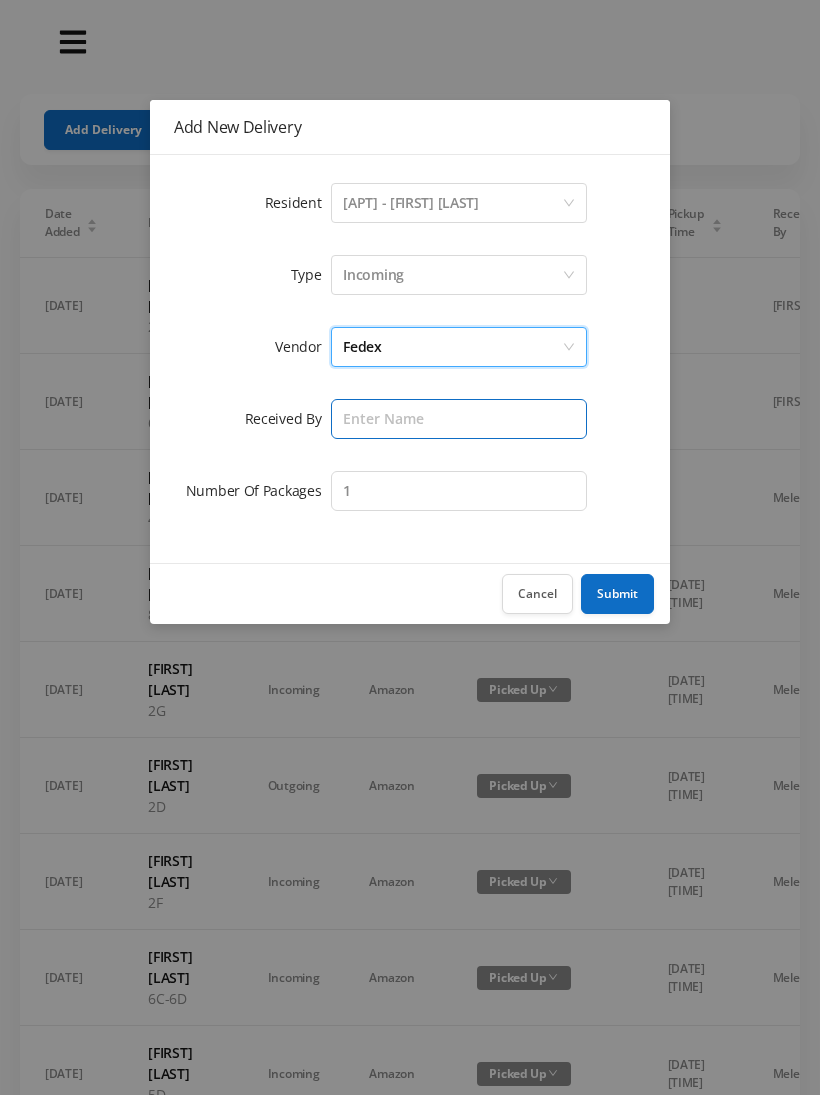 click at bounding box center [459, 419] 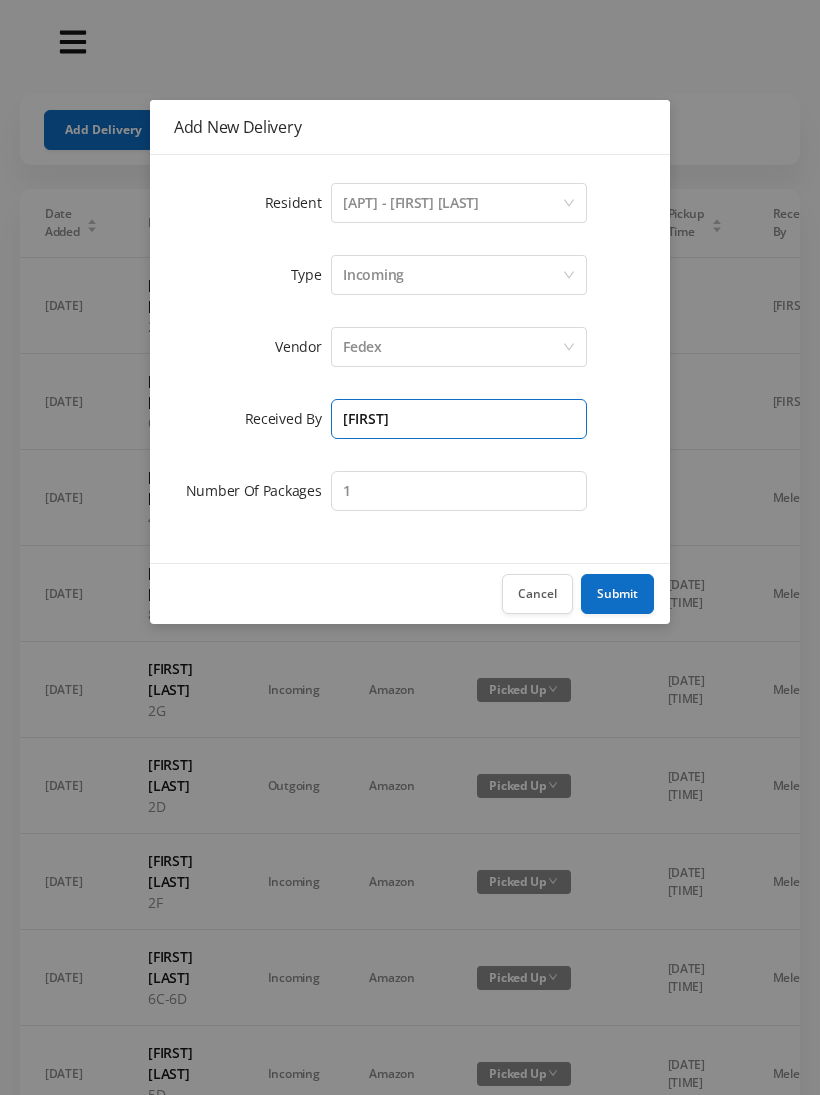 type on "[FIRST]" 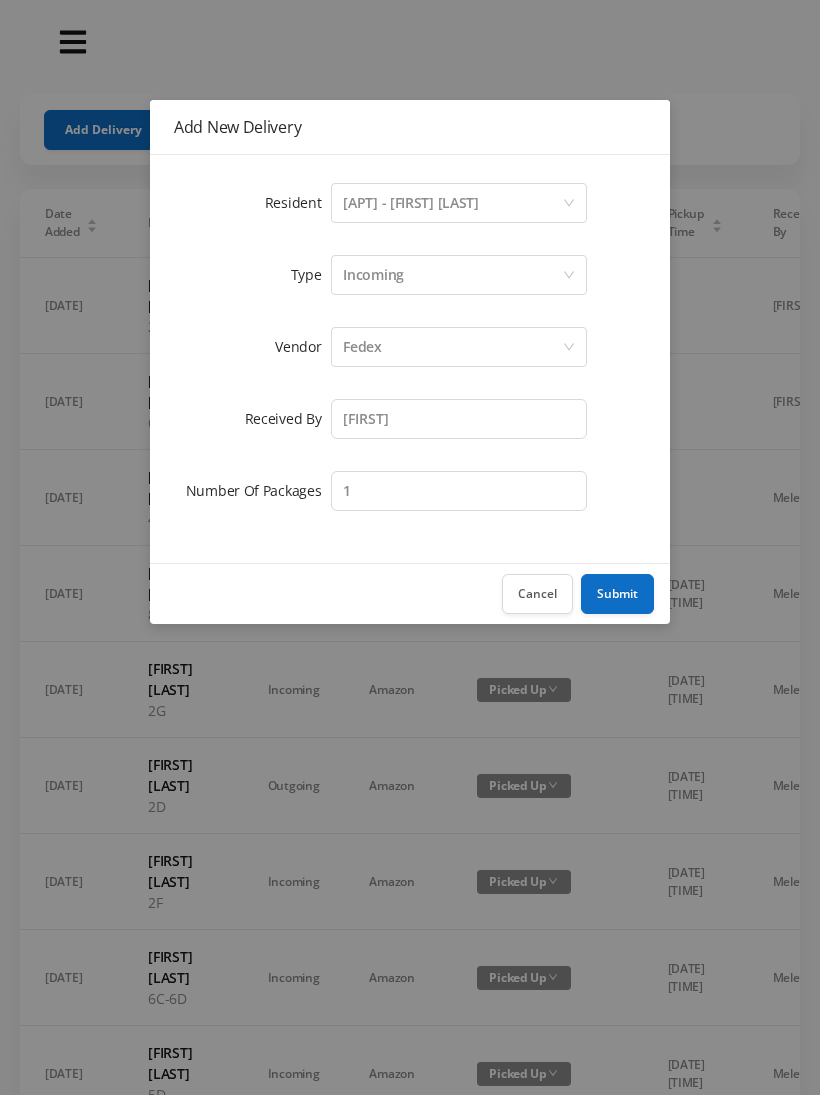 click on "Submit" at bounding box center (617, 594) 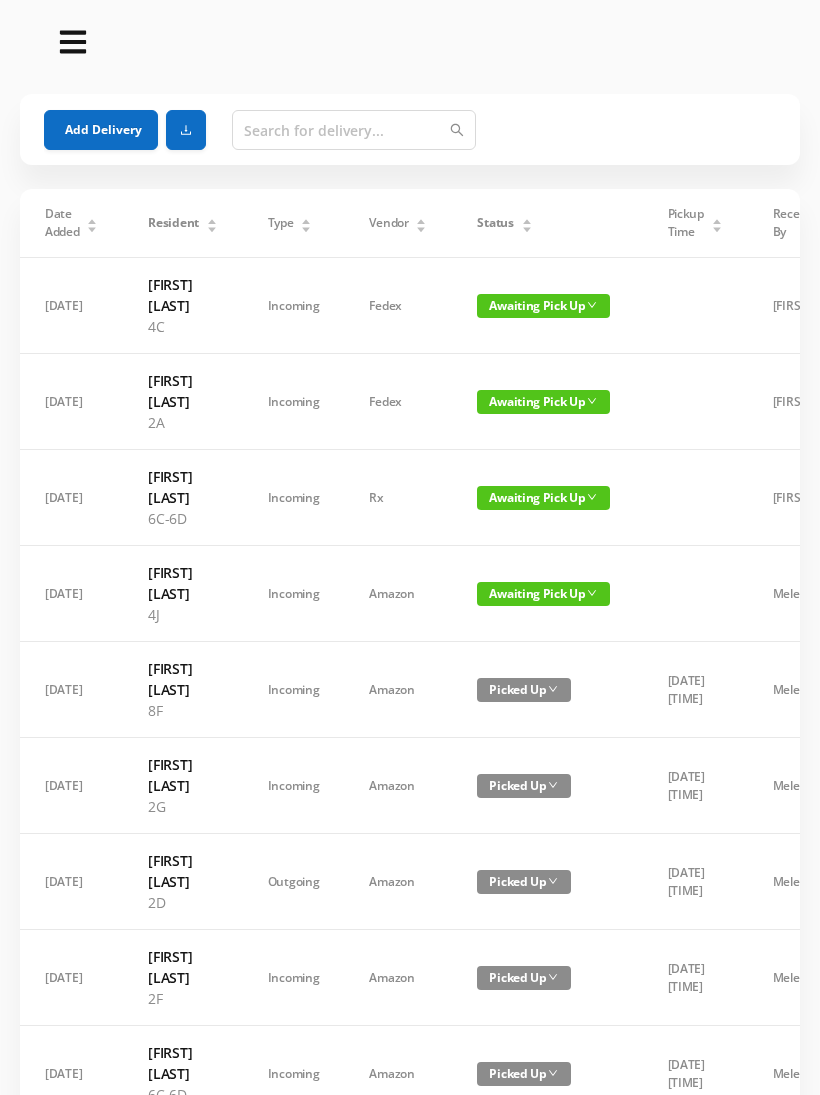click on "Add Delivery" at bounding box center [101, 130] 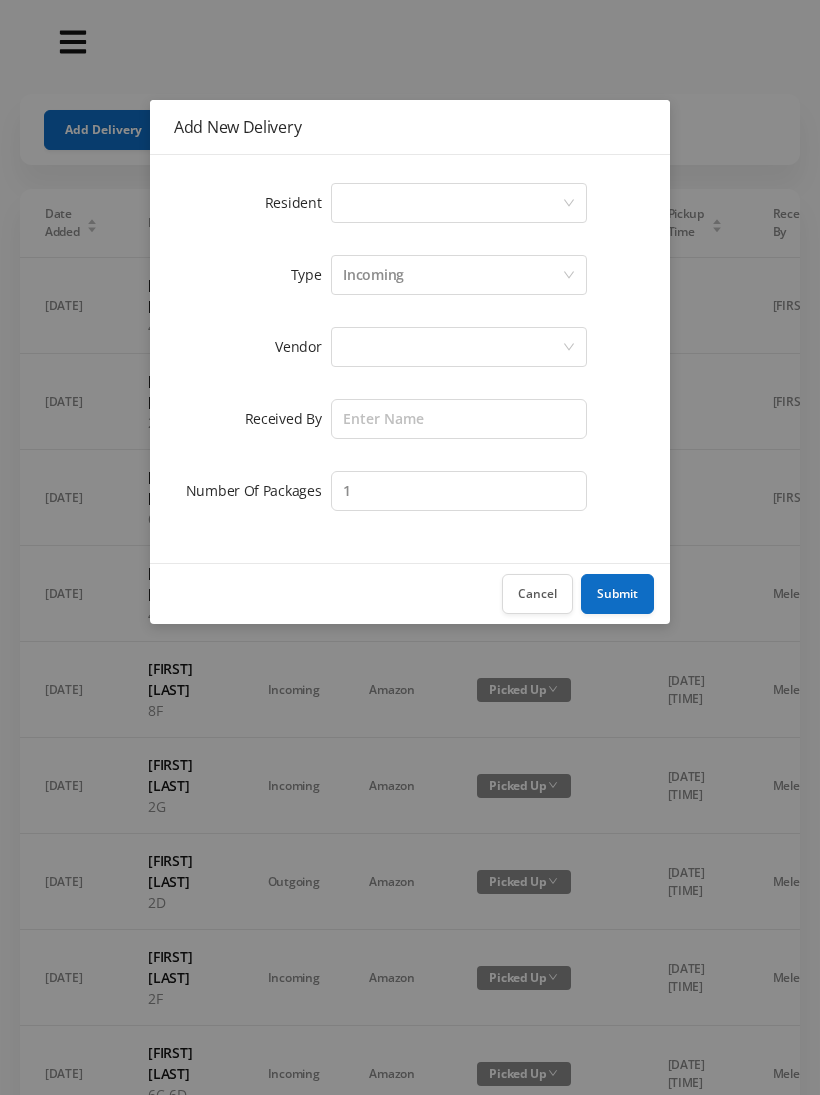 click 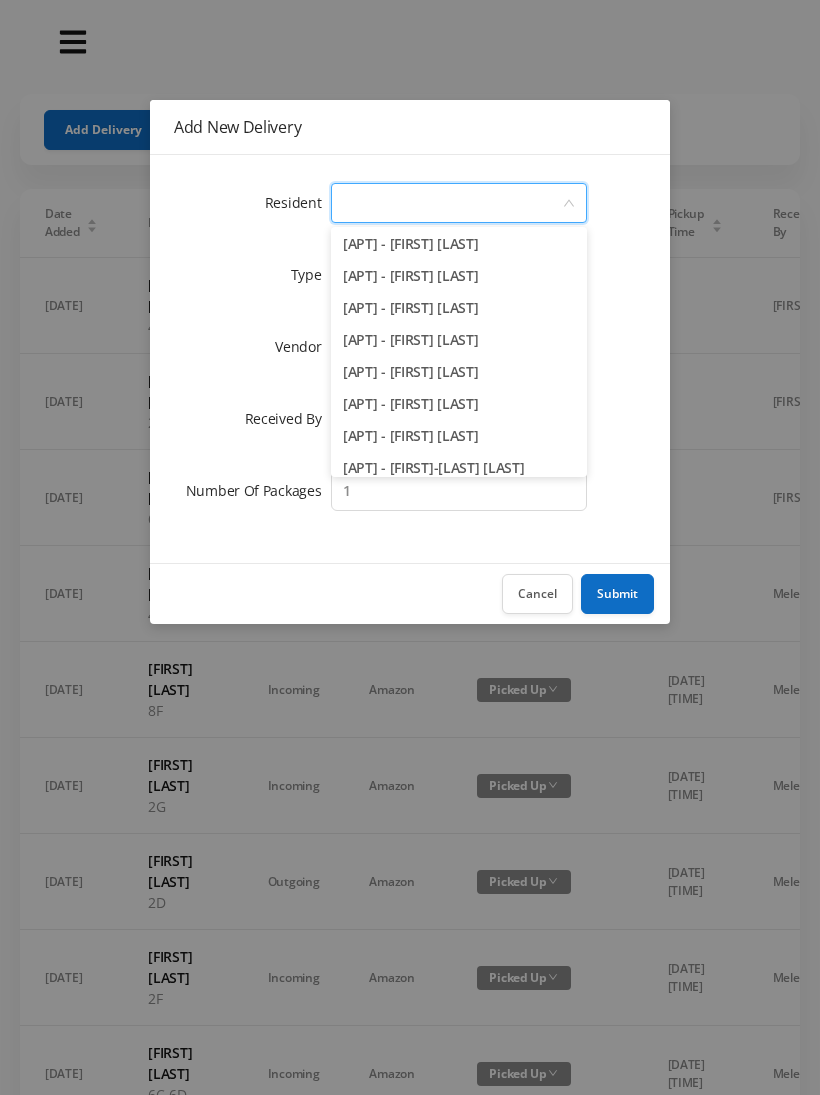 scroll, scrollTop: 1286, scrollLeft: 0, axis: vertical 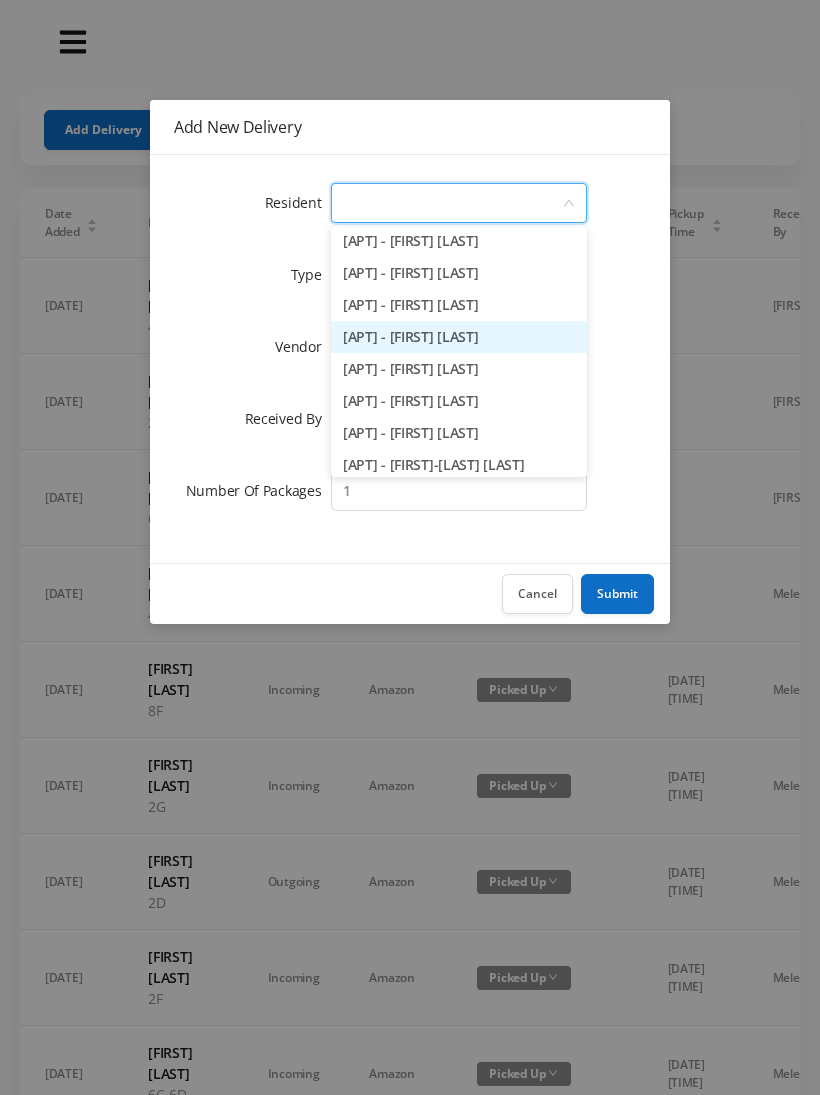 click on "4E - [FIRST] [LAST]" at bounding box center [459, 337] 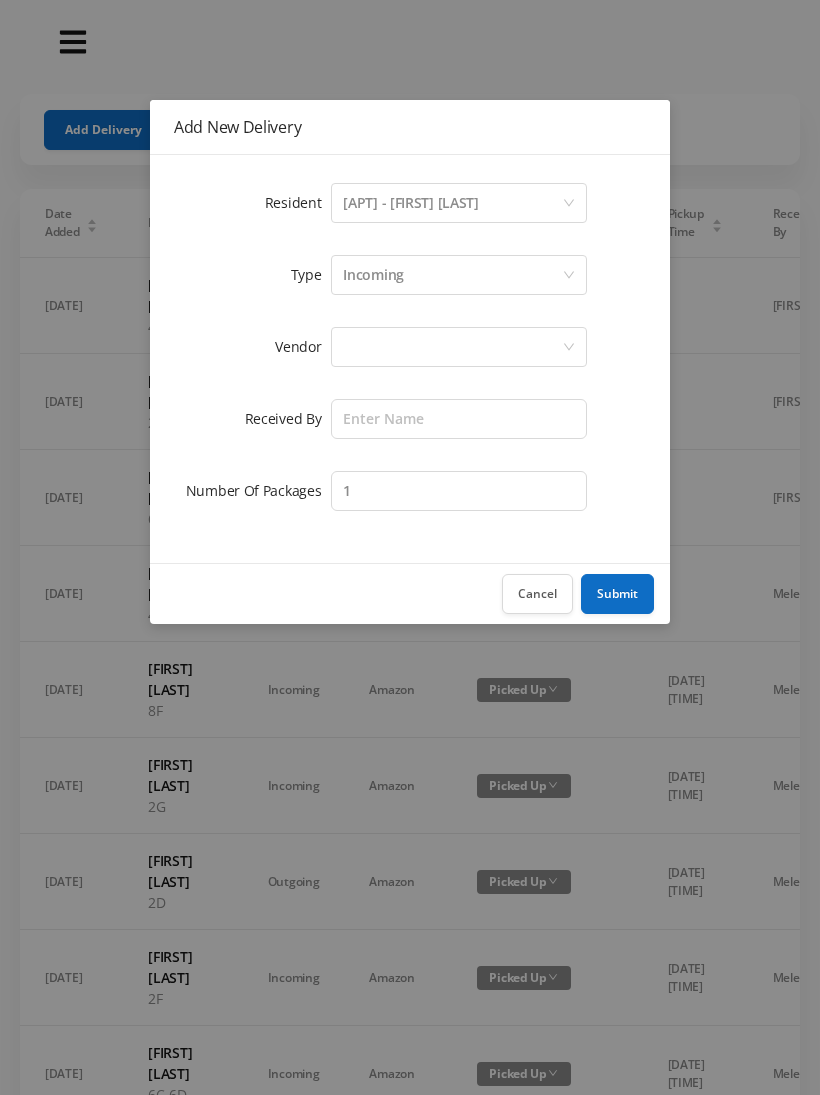 click at bounding box center (452, 347) 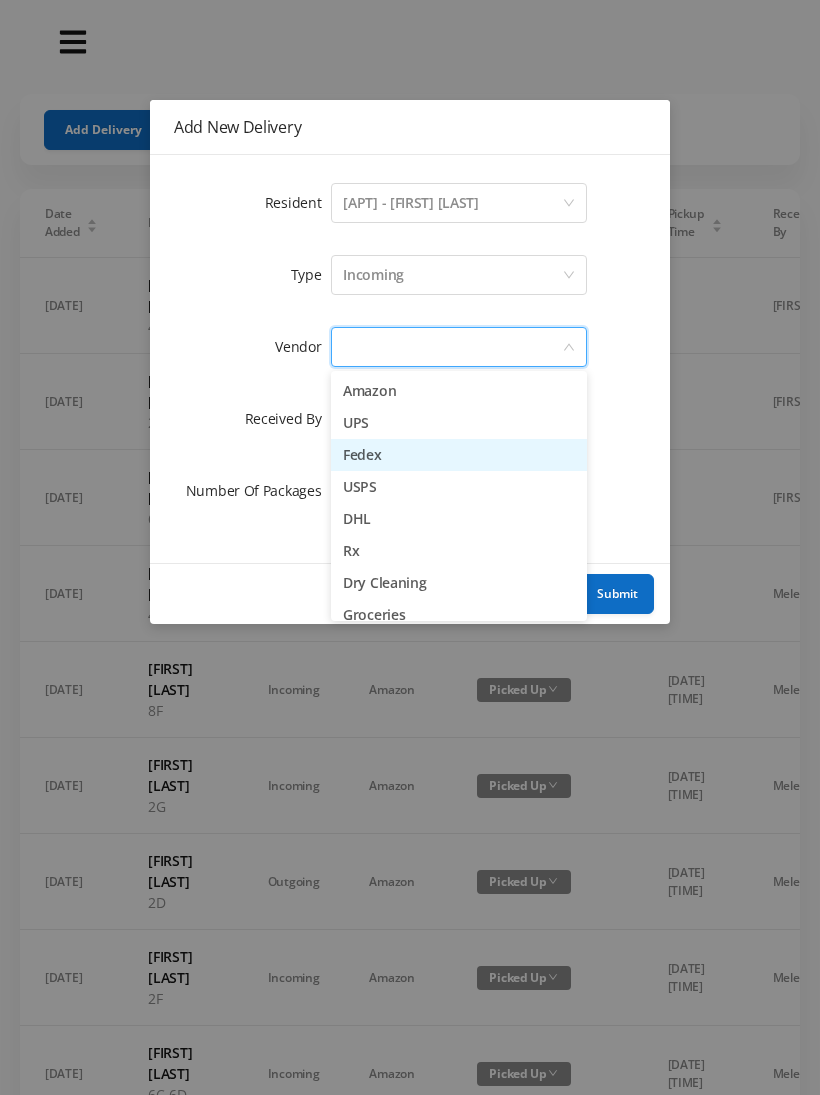 click on "Fedex" at bounding box center [459, 455] 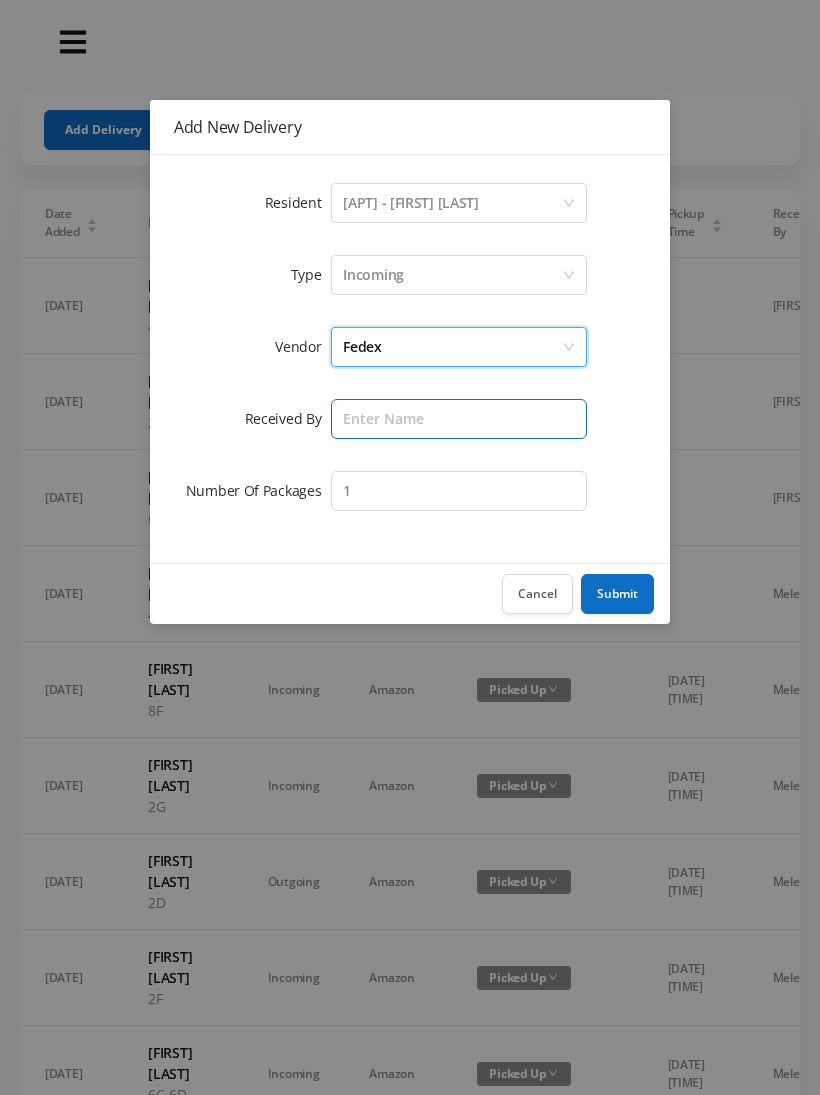 click at bounding box center [459, 419] 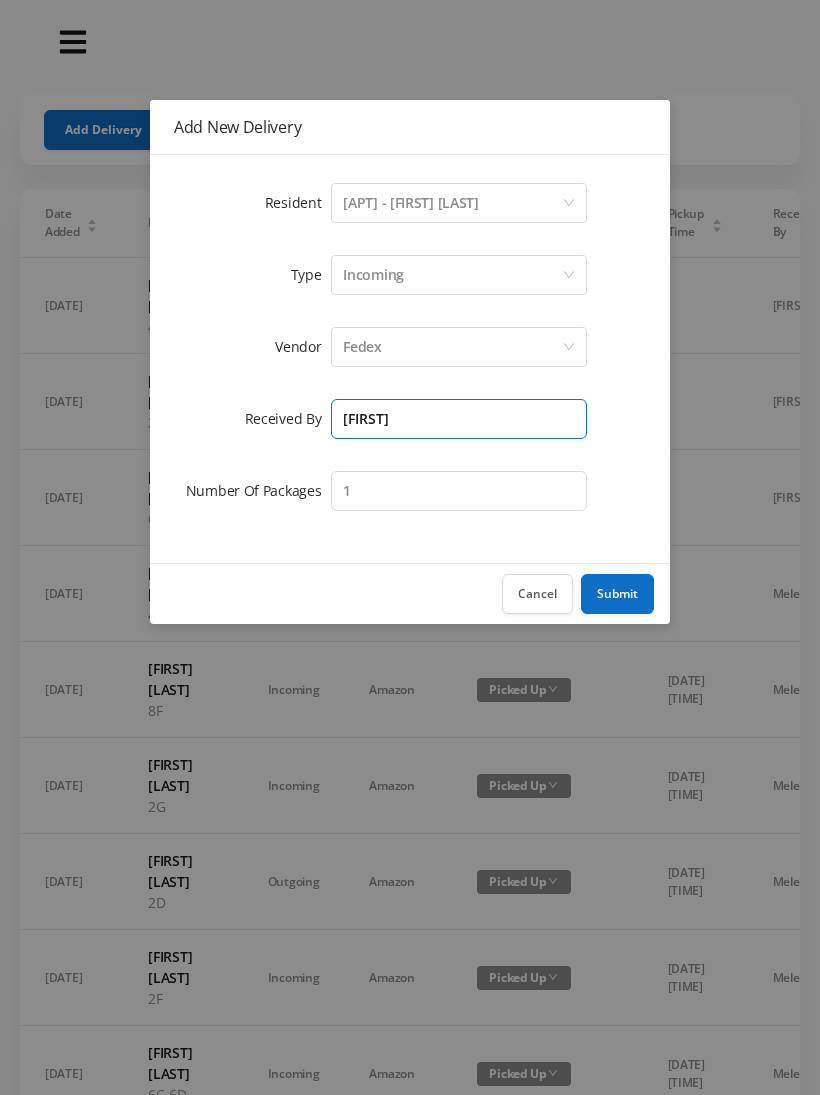 type on "[FIRST]" 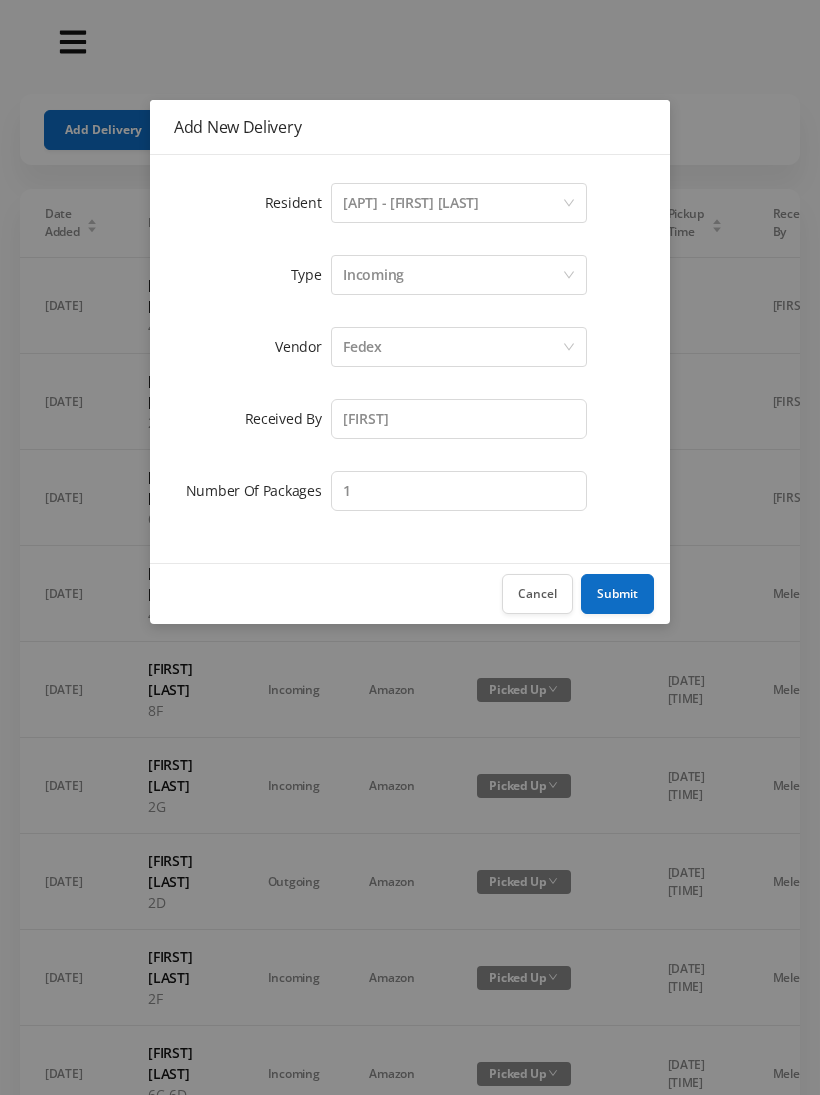 click on "Submit" at bounding box center (617, 594) 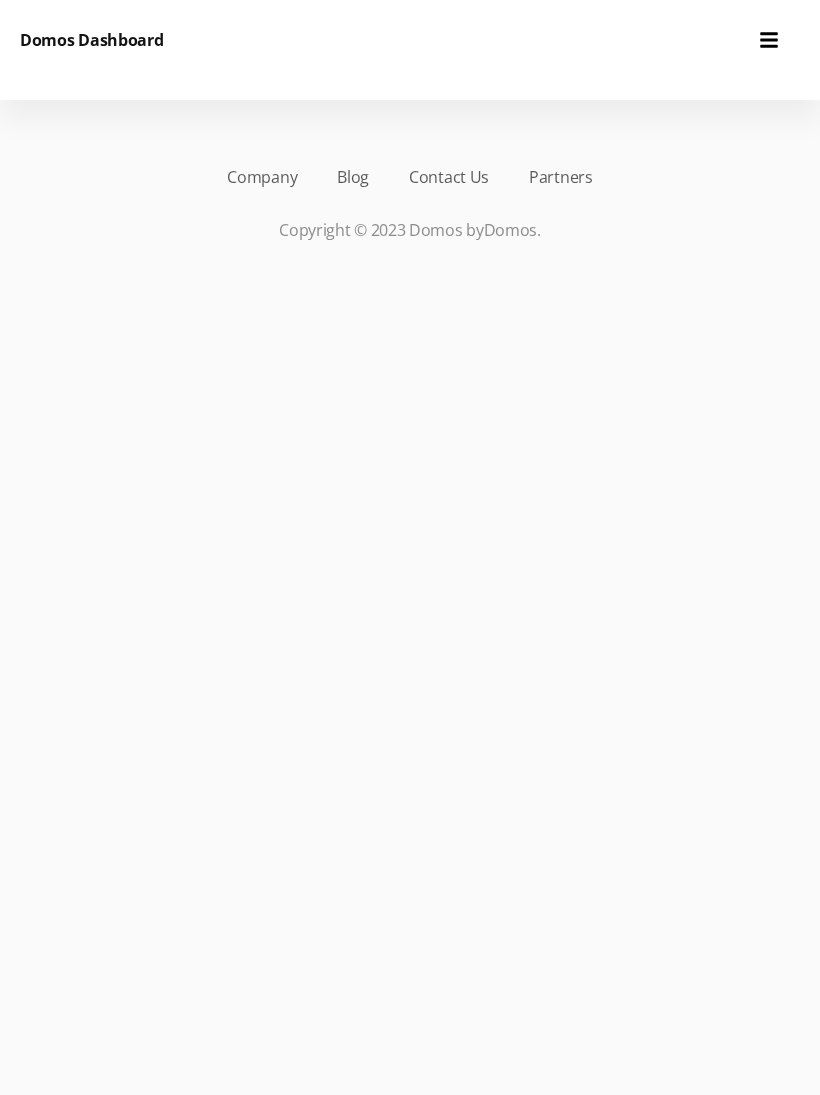 scroll, scrollTop: 0, scrollLeft: 0, axis: both 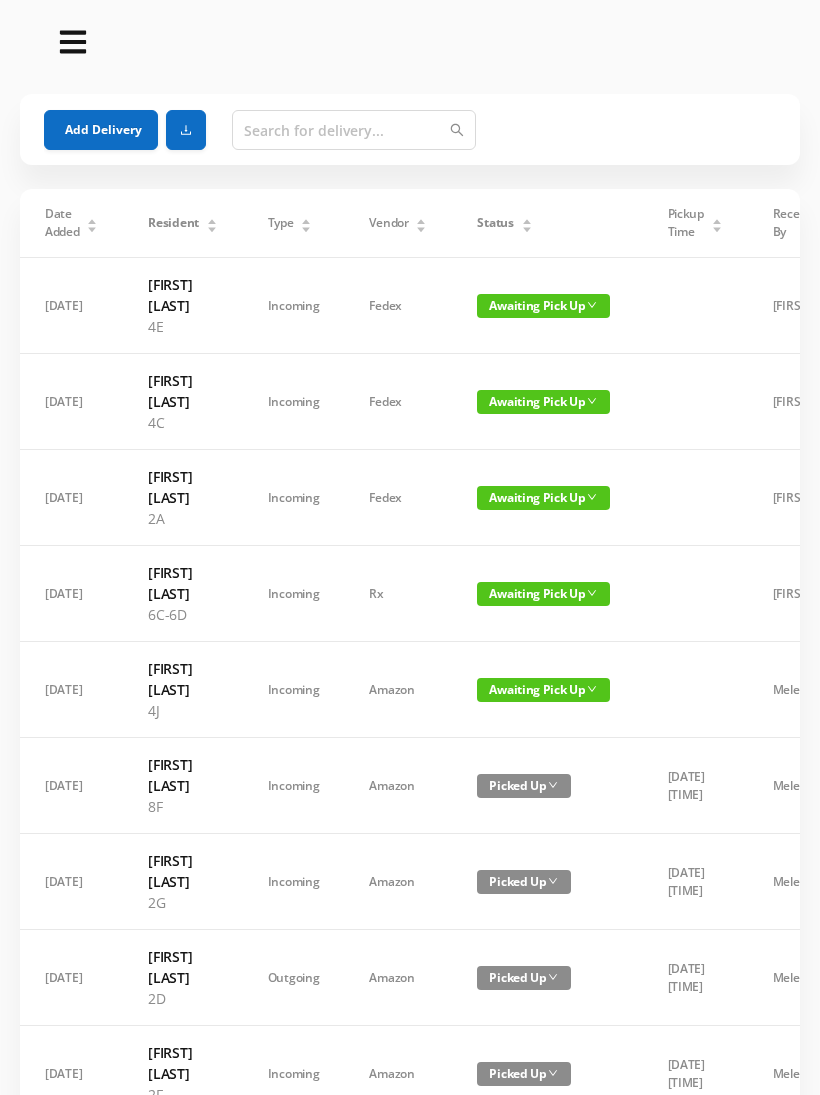 click on "Add Delivery" at bounding box center (101, 130) 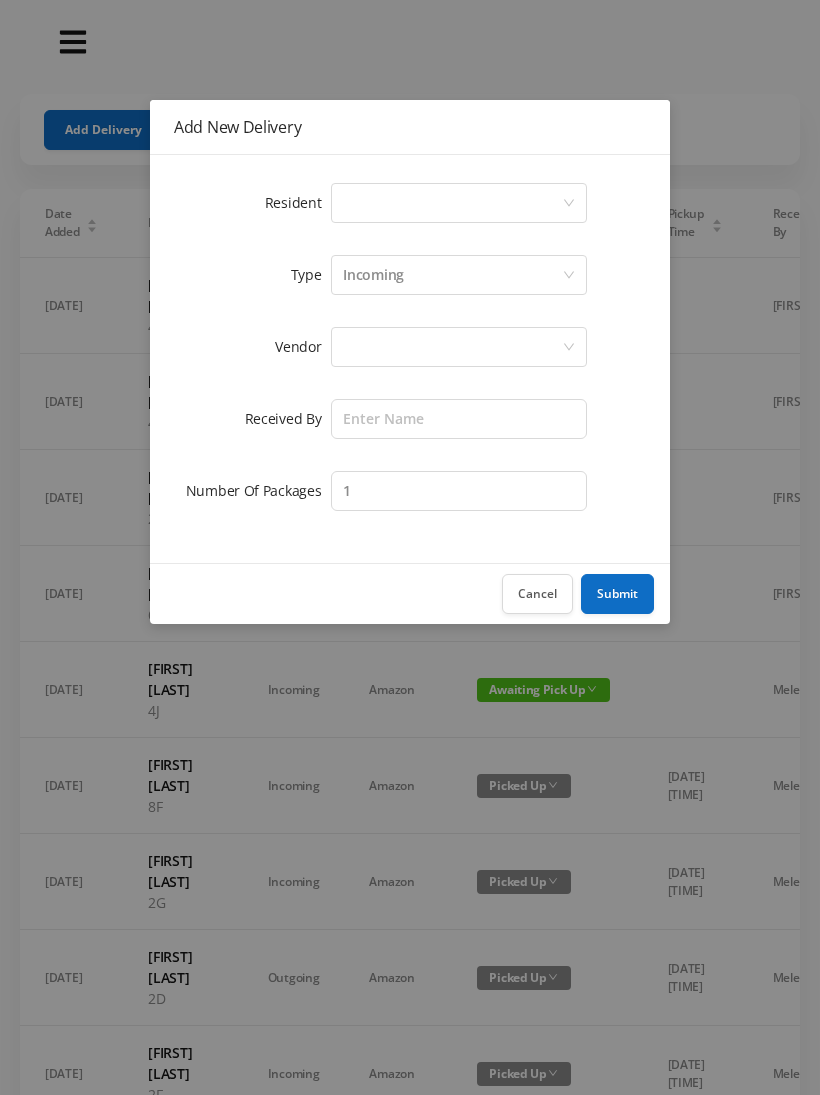 click on "Add New Delivery Resident Select a person   Type Incoming Vendor Received By Number Of Packages 1 Cancel Submit" at bounding box center (410, 547) 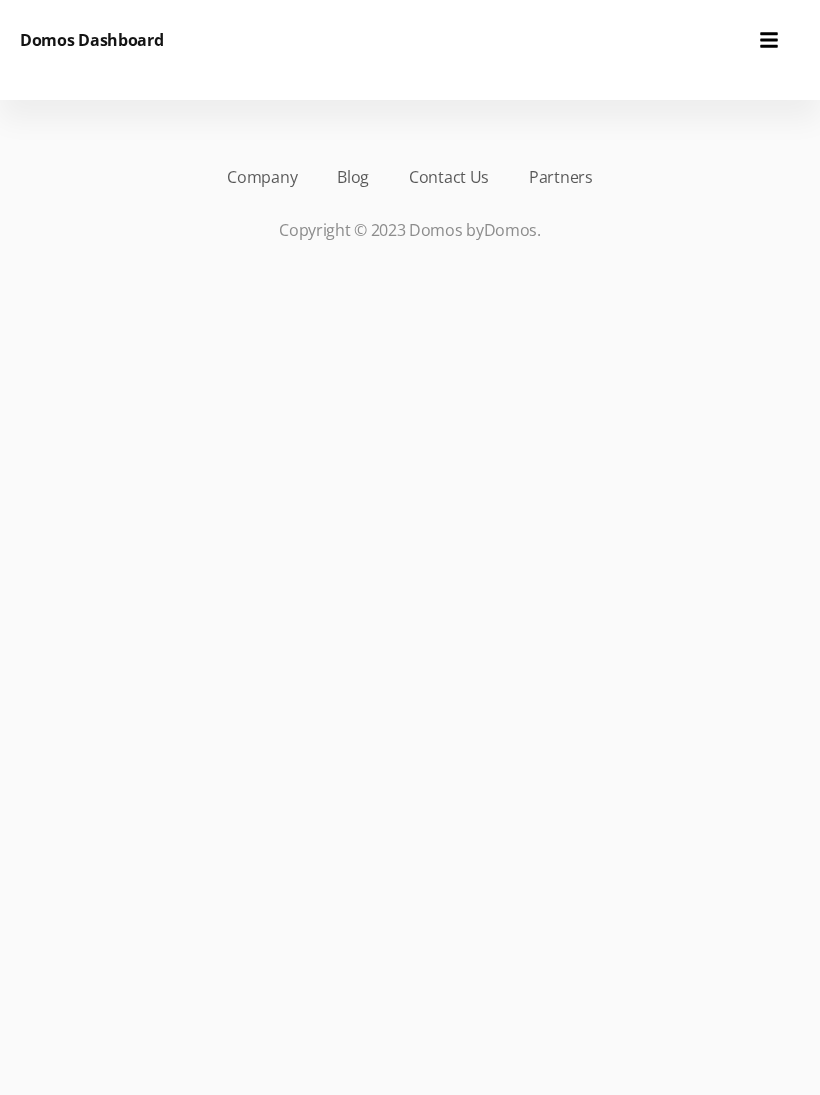 scroll, scrollTop: 0, scrollLeft: 0, axis: both 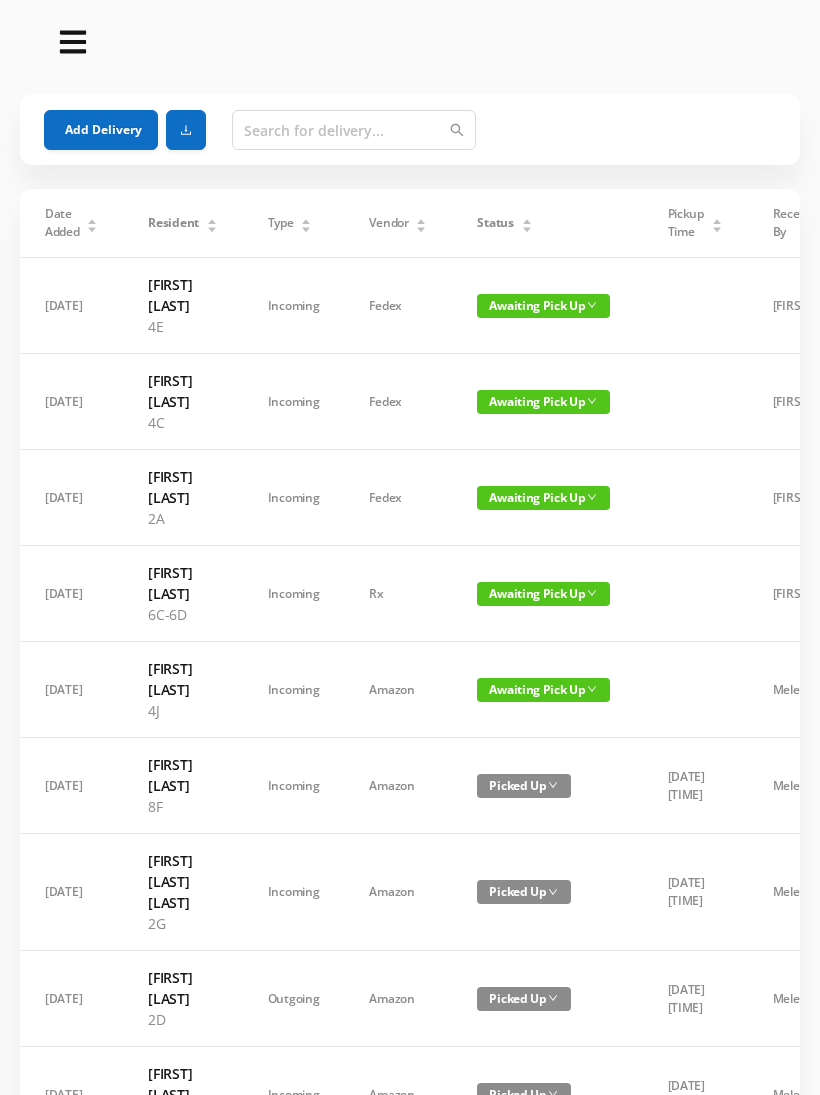 click on "Add Delivery" at bounding box center [101, 130] 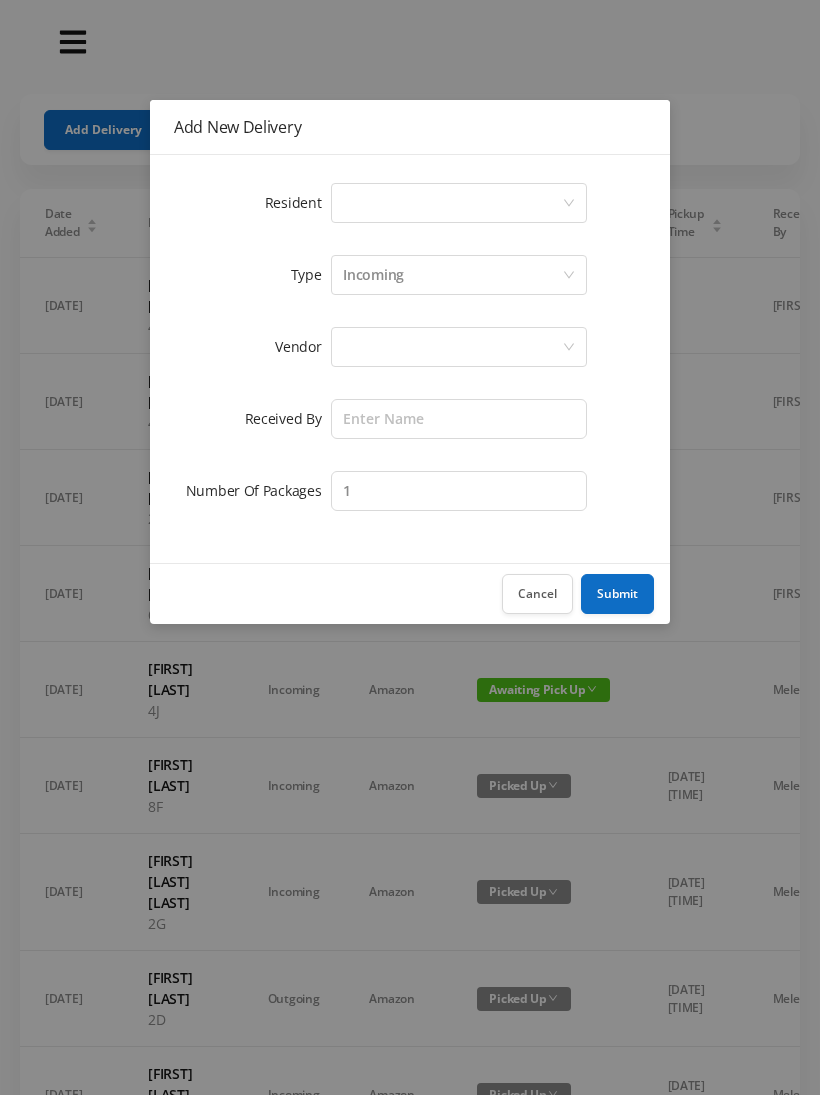 click on "Select a person" at bounding box center (459, 203) 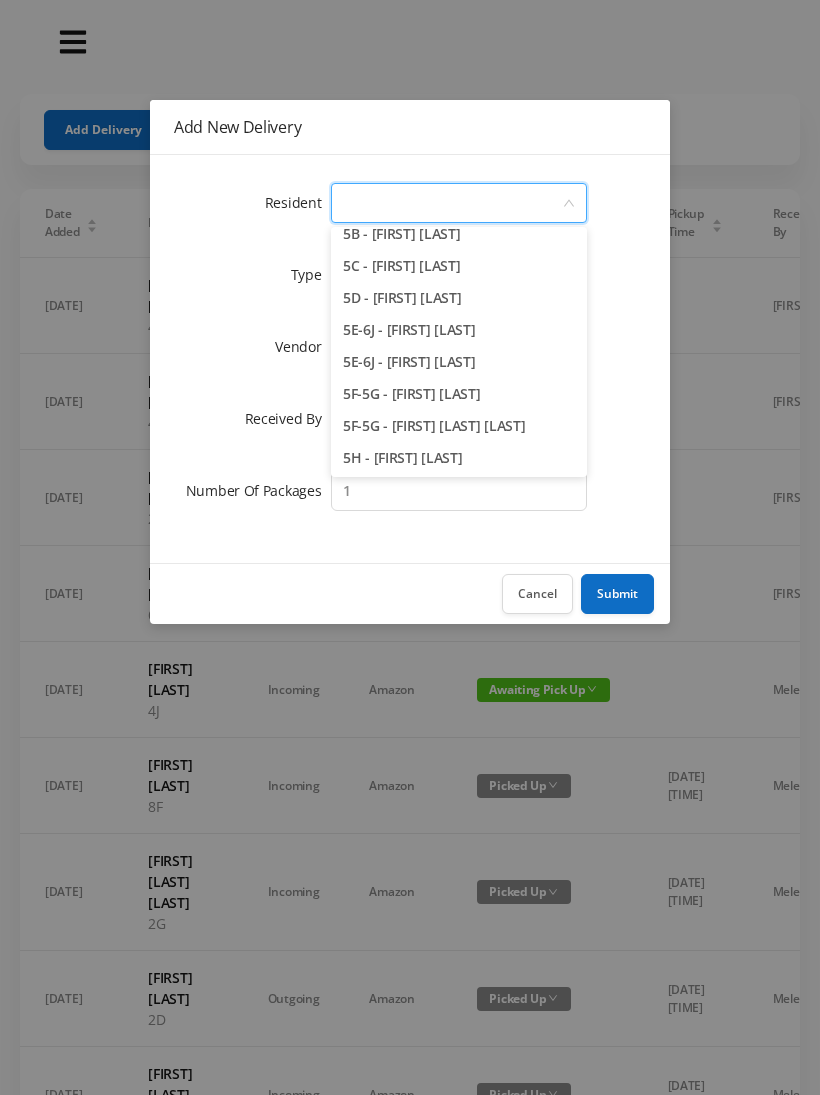 scroll, scrollTop: 1678, scrollLeft: 0, axis: vertical 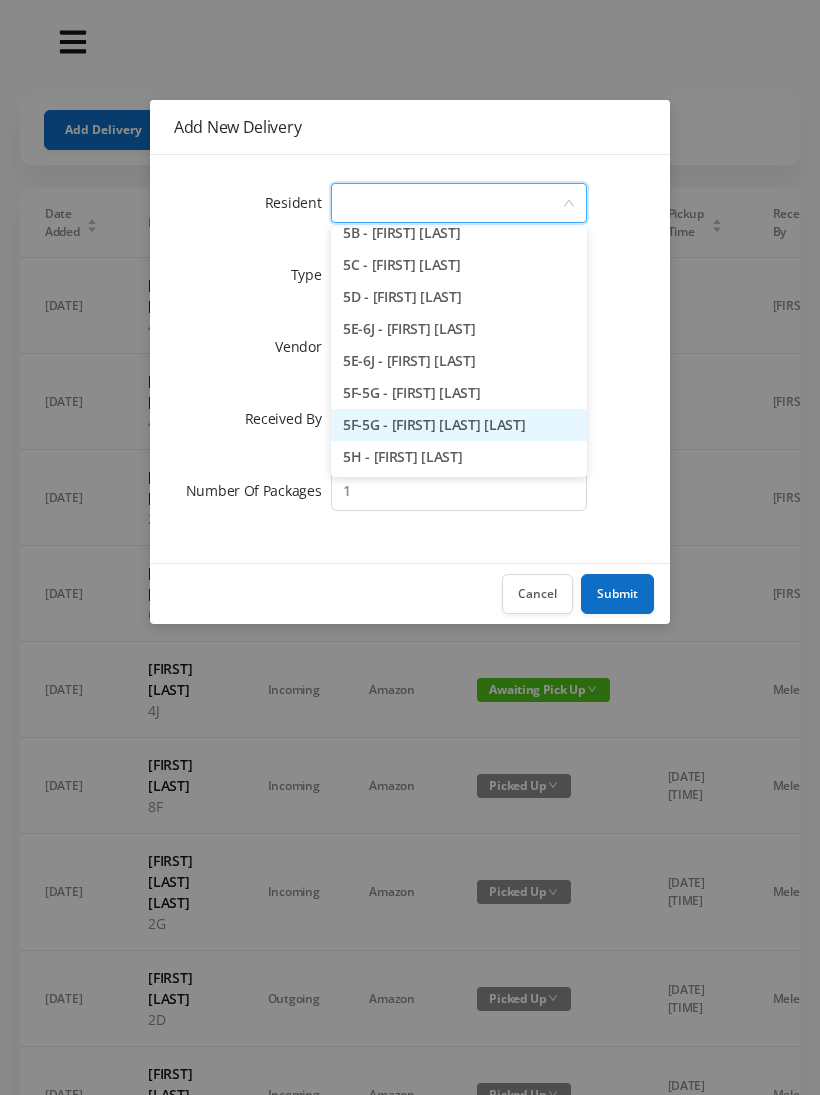 click on "5F-5G - [FIRST] [LAST] [LAST]" at bounding box center (459, 425) 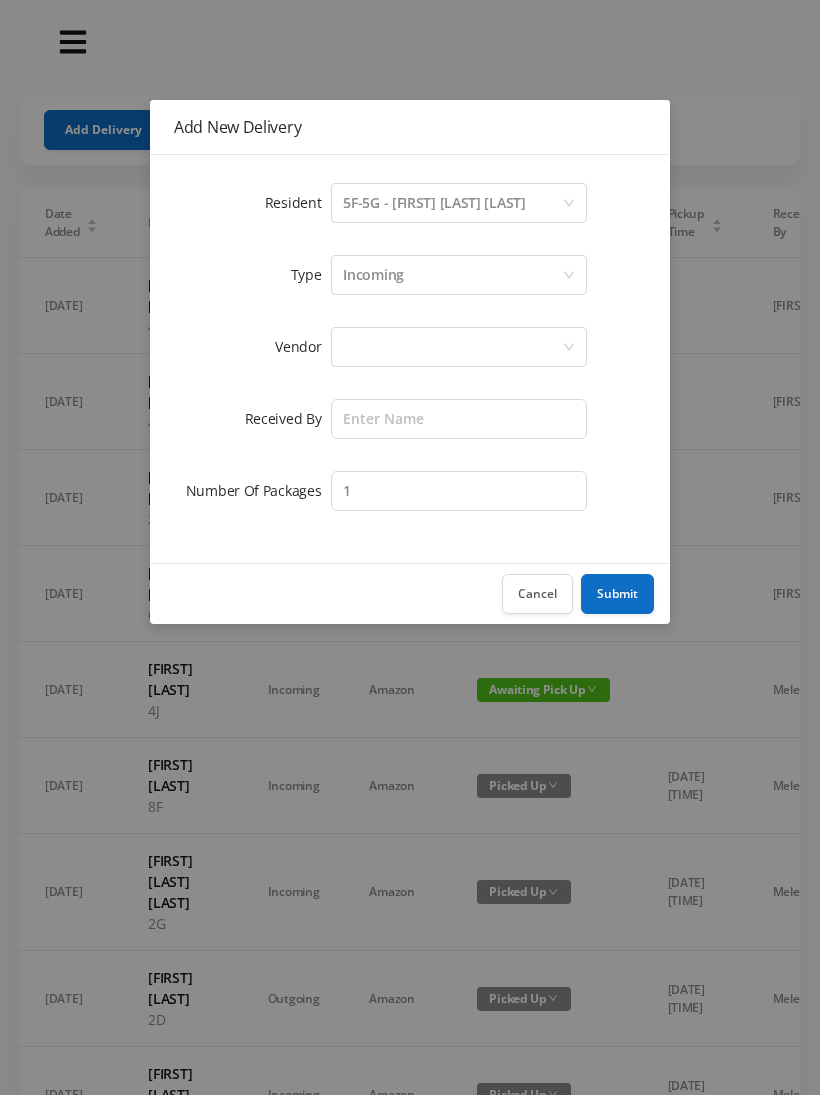 click at bounding box center (452, 347) 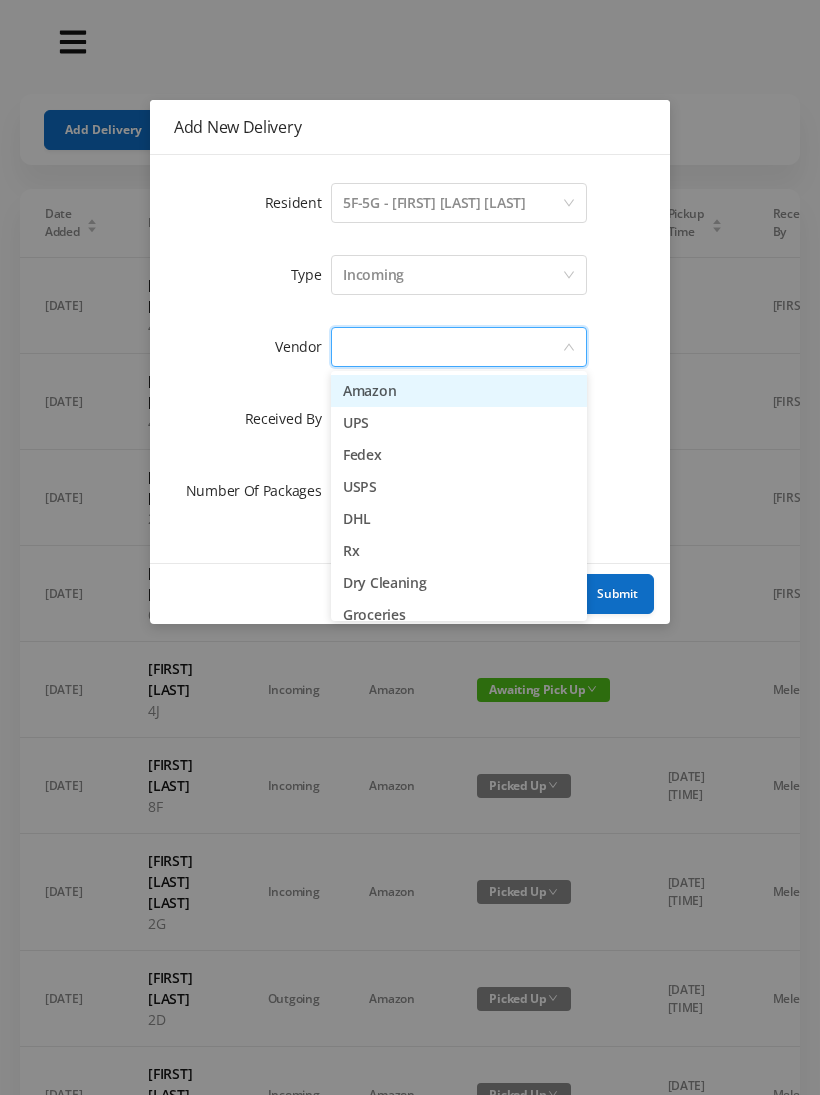 click on "USPS" at bounding box center (459, 487) 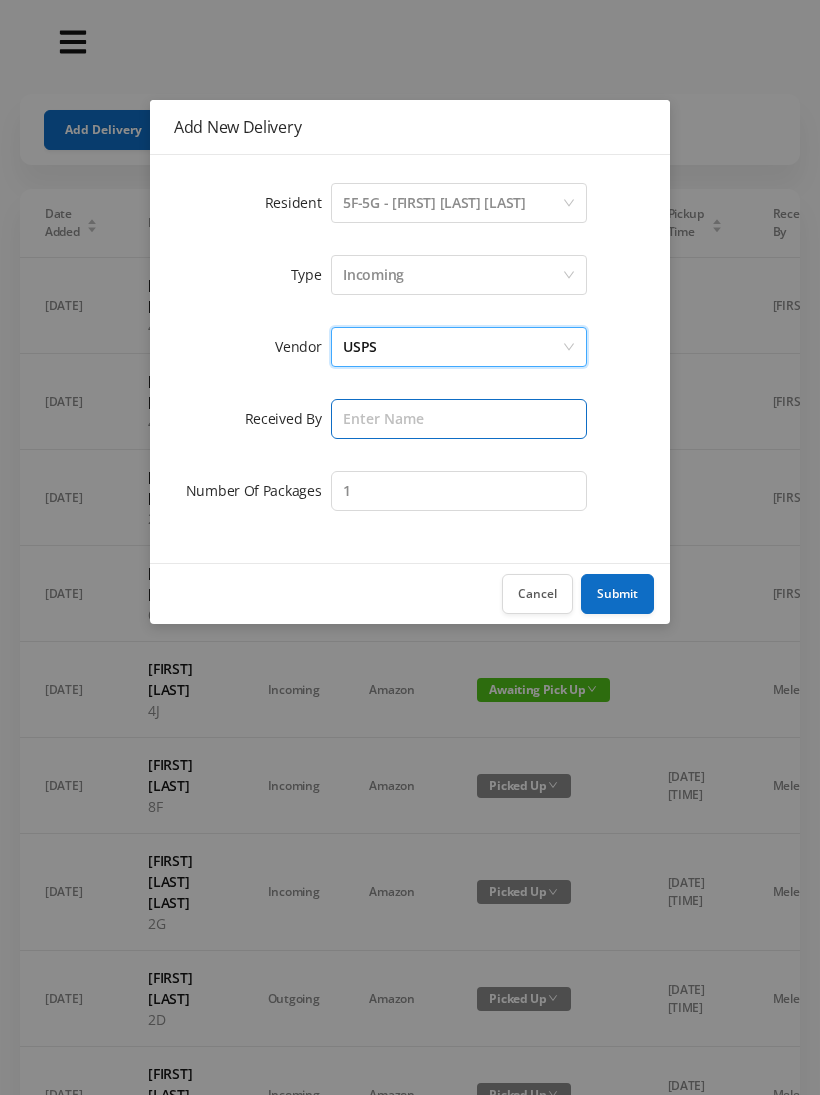 click at bounding box center [459, 419] 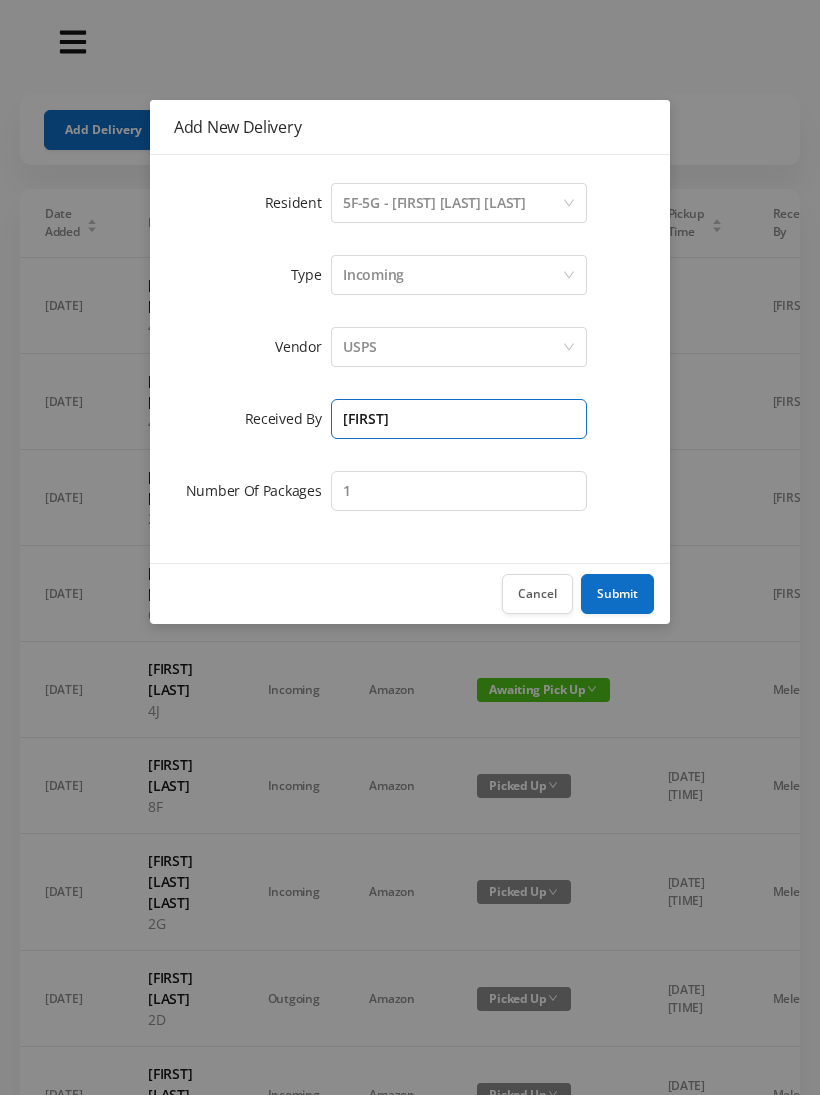 type on "[FIRST]" 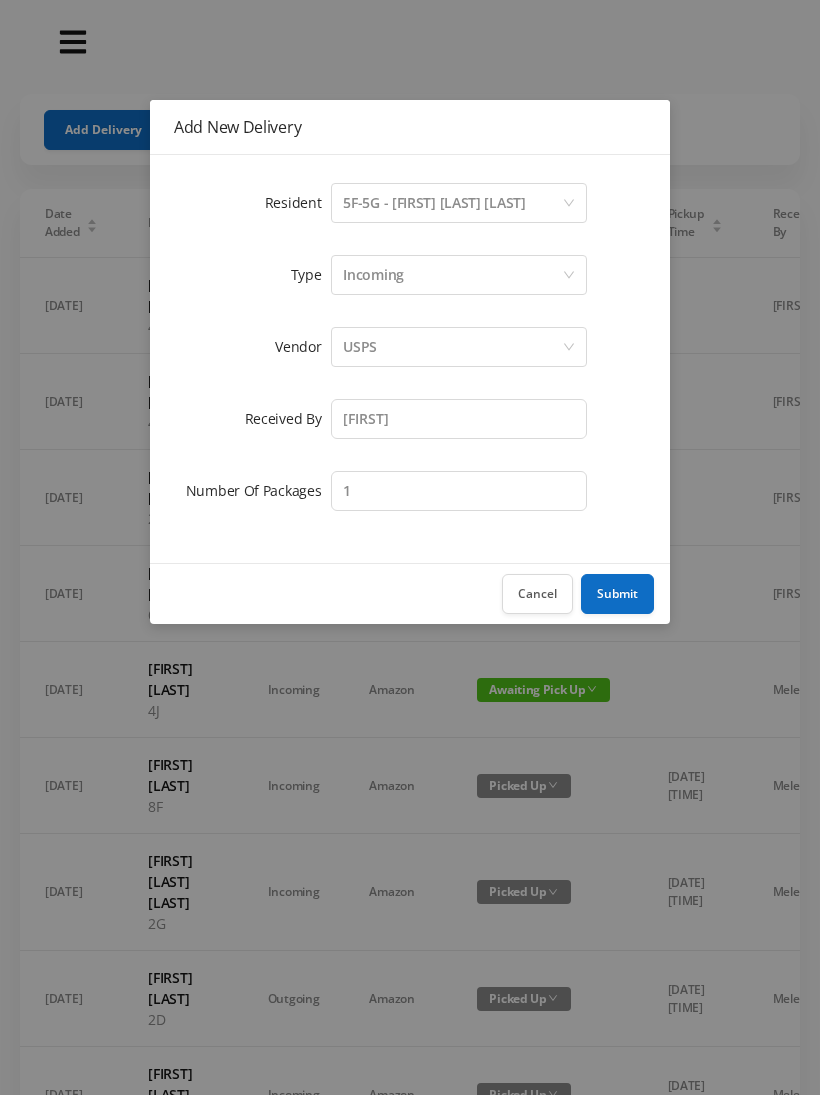 click on "Submit" at bounding box center (617, 594) 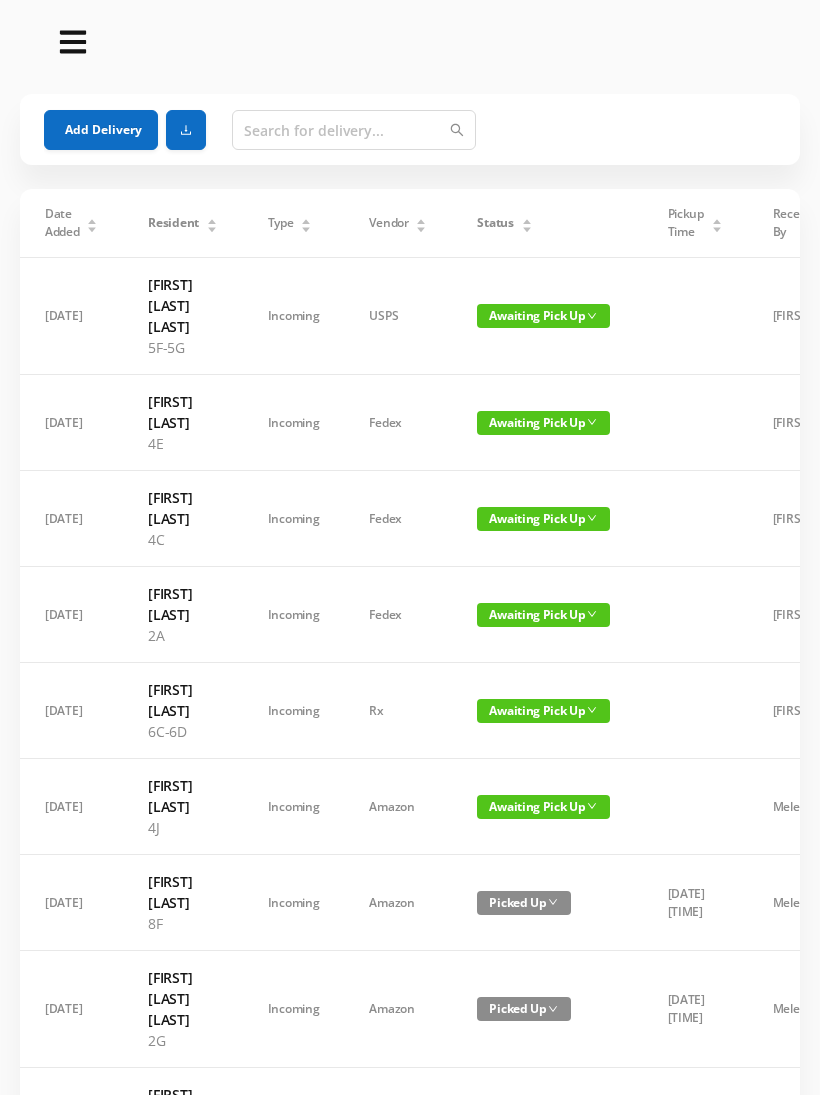click on "Add Delivery" at bounding box center (101, 130) 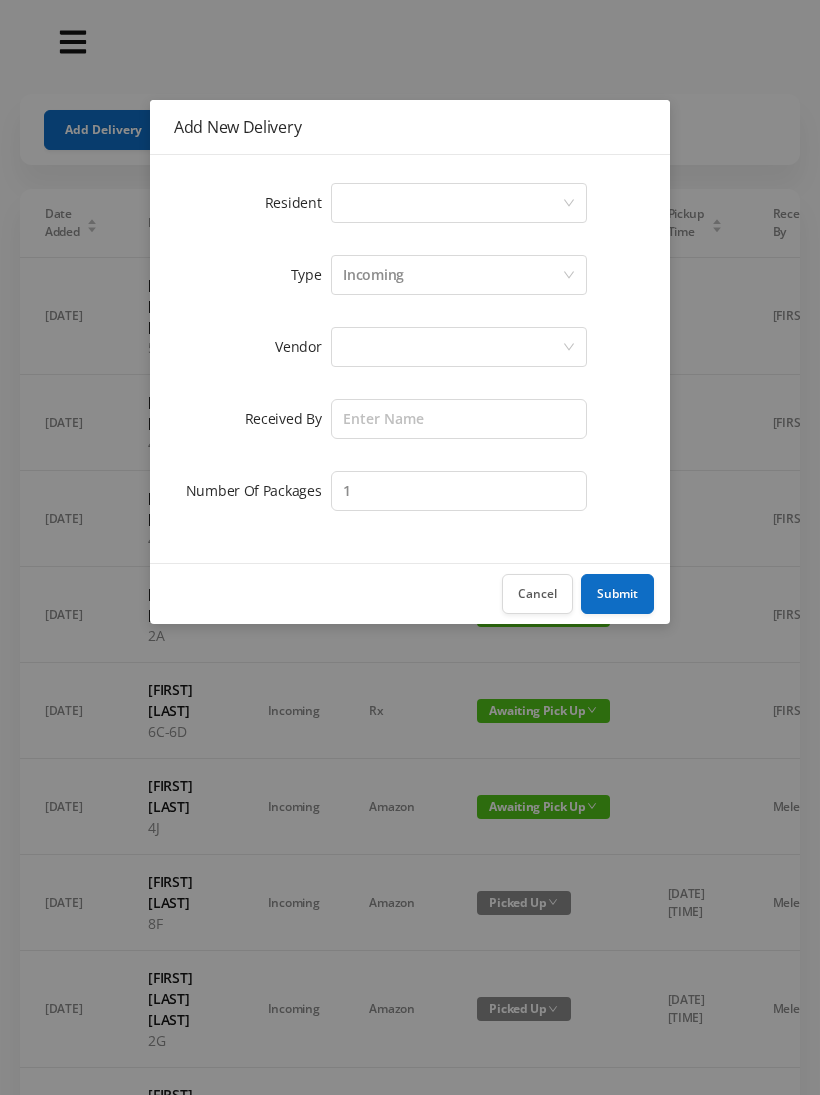 click 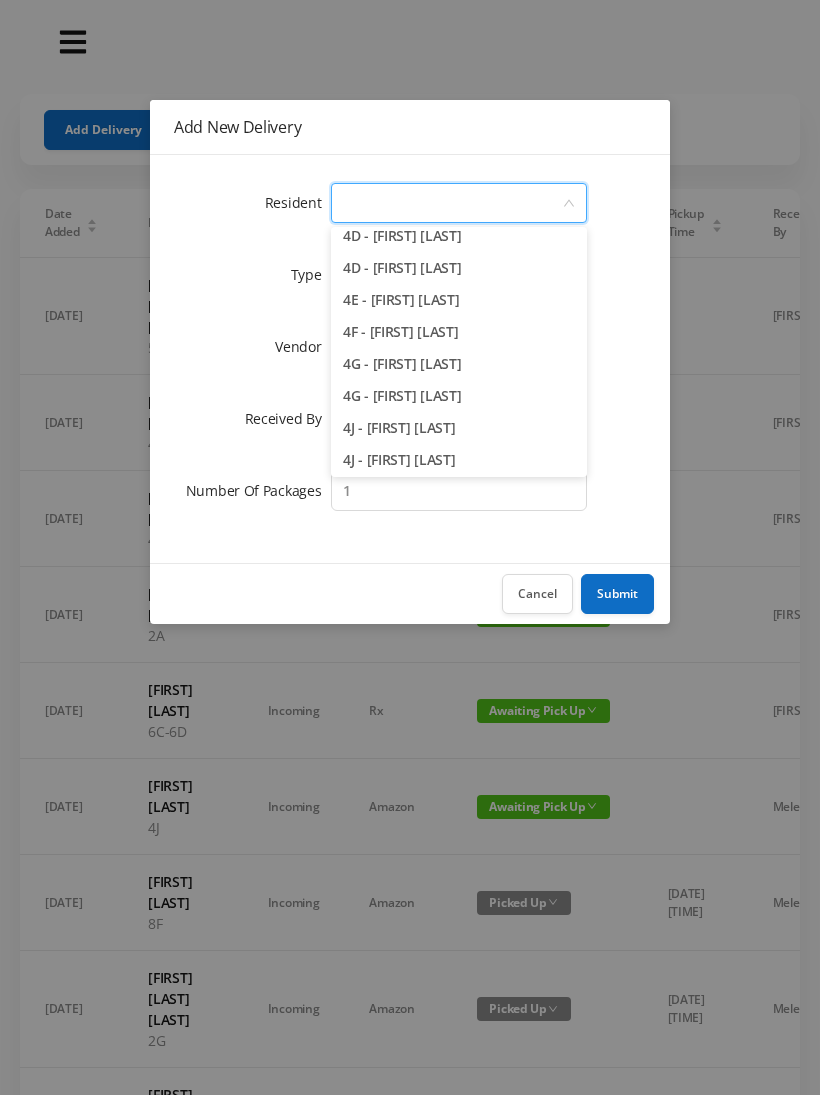 scroll, scrollTop: 1314, scrollLeft: 0, axis: vertical 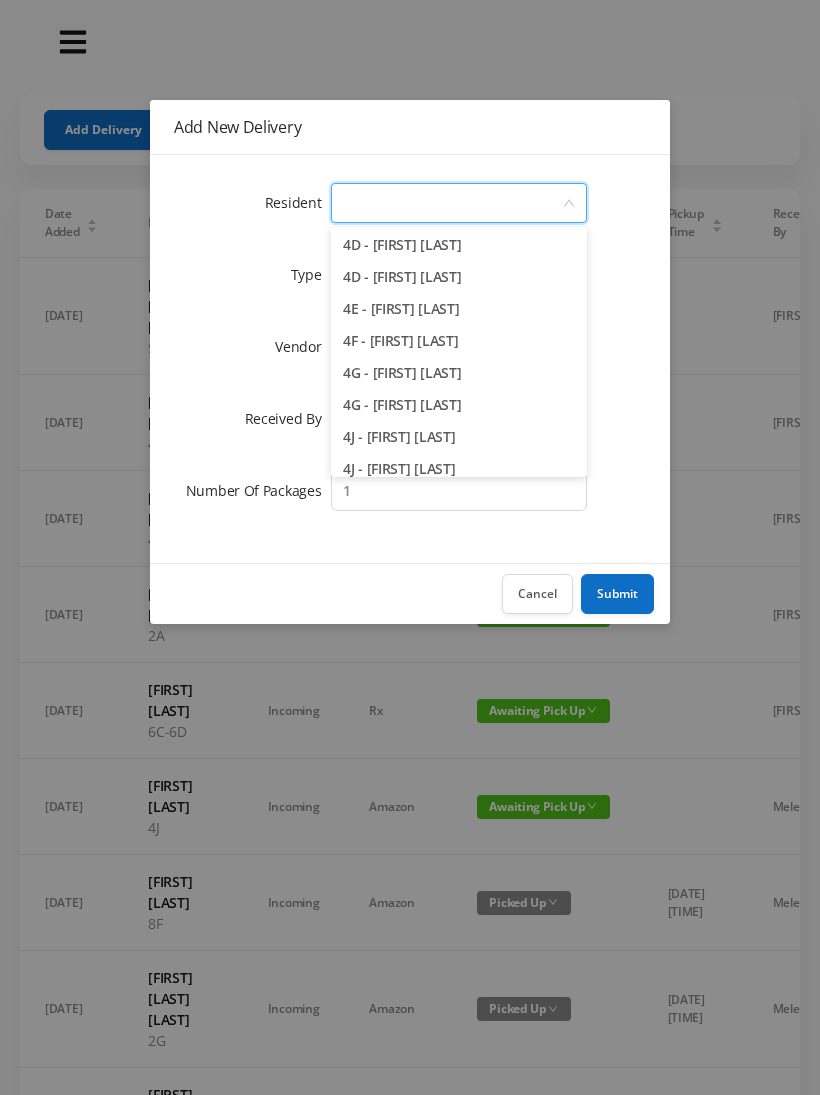 click on "4E - [FIRST] [LAST]" at bounding box center (459, 309) 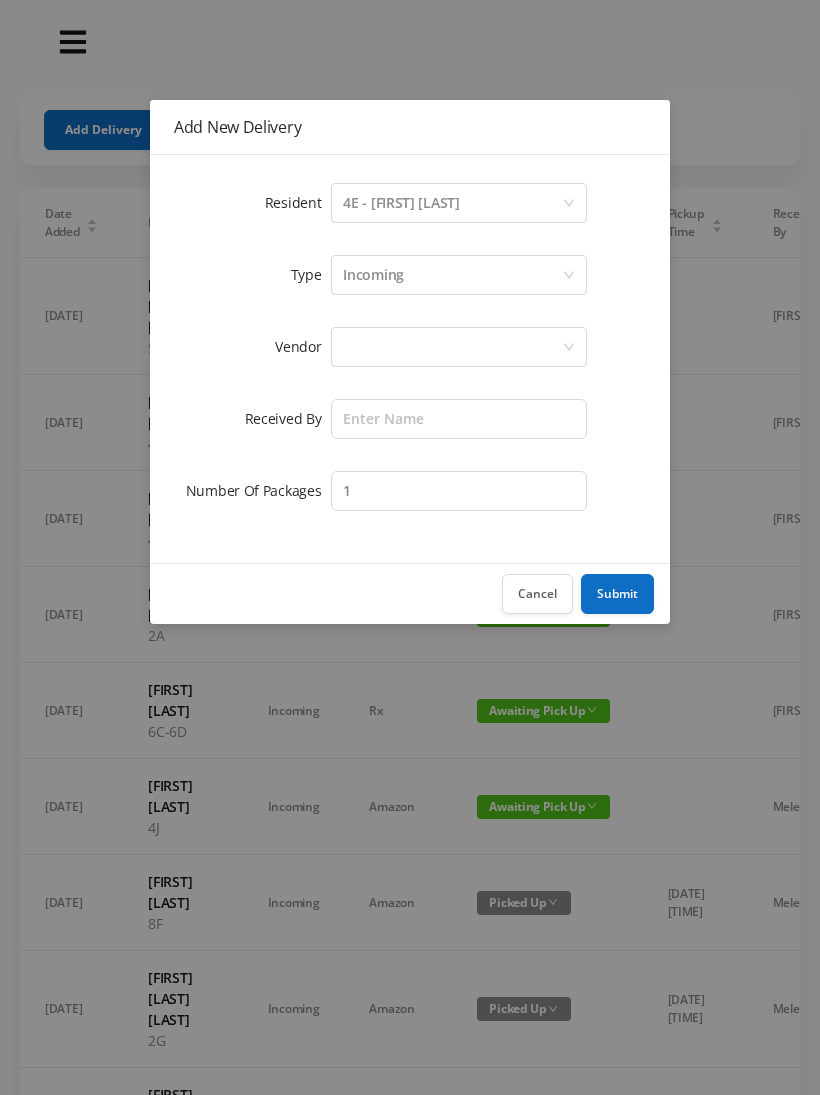 click at bounding box center [452, 347] 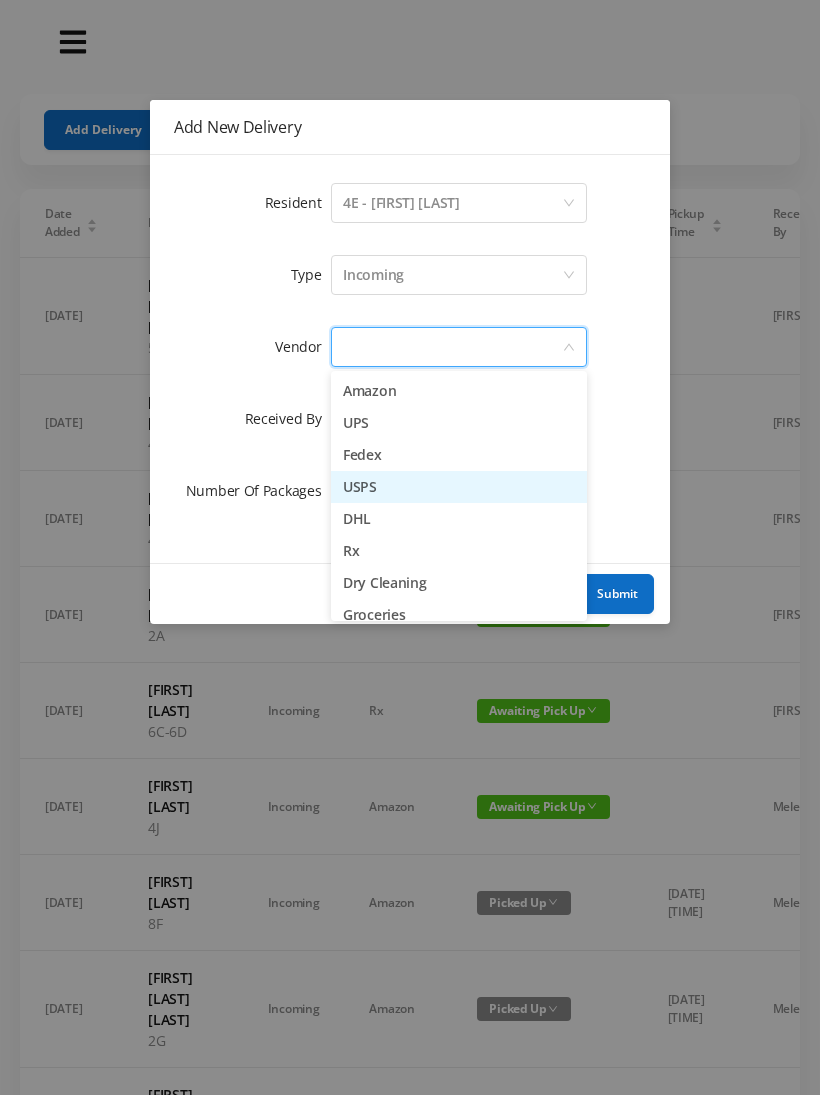 click on "USPS" at bounding box center (459, 487) 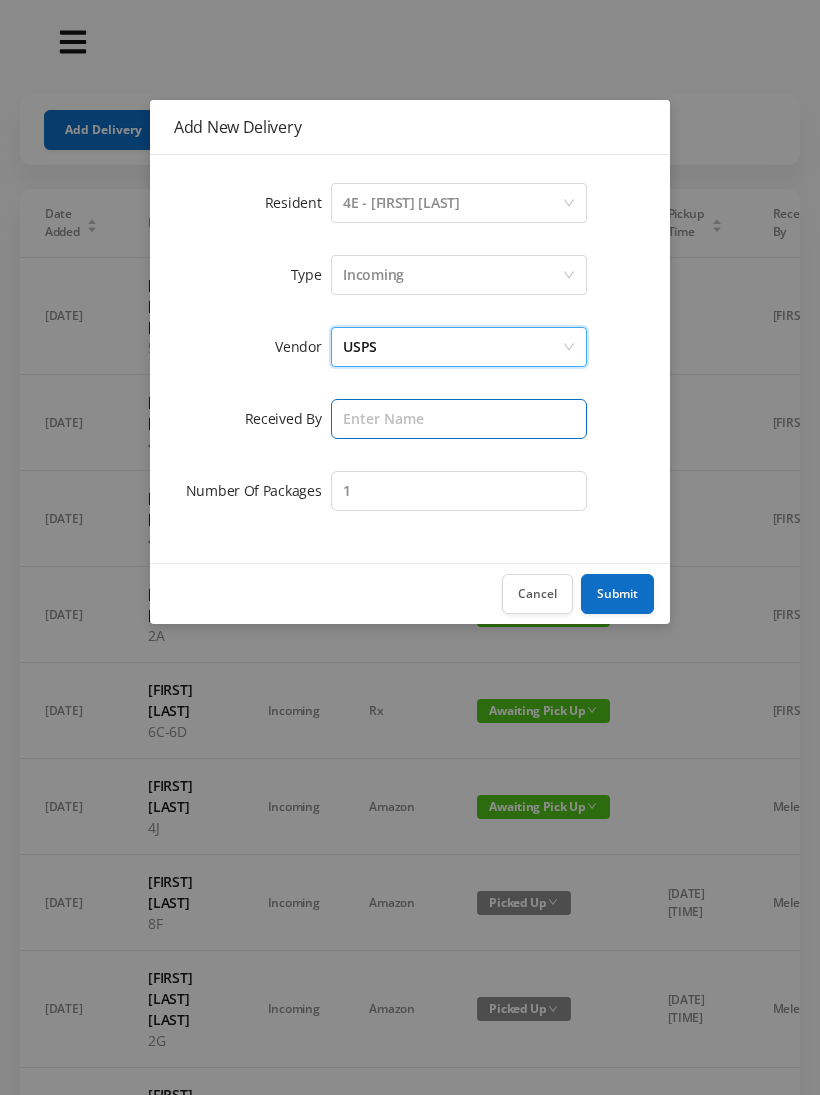 click at bounding box center [459, 419] 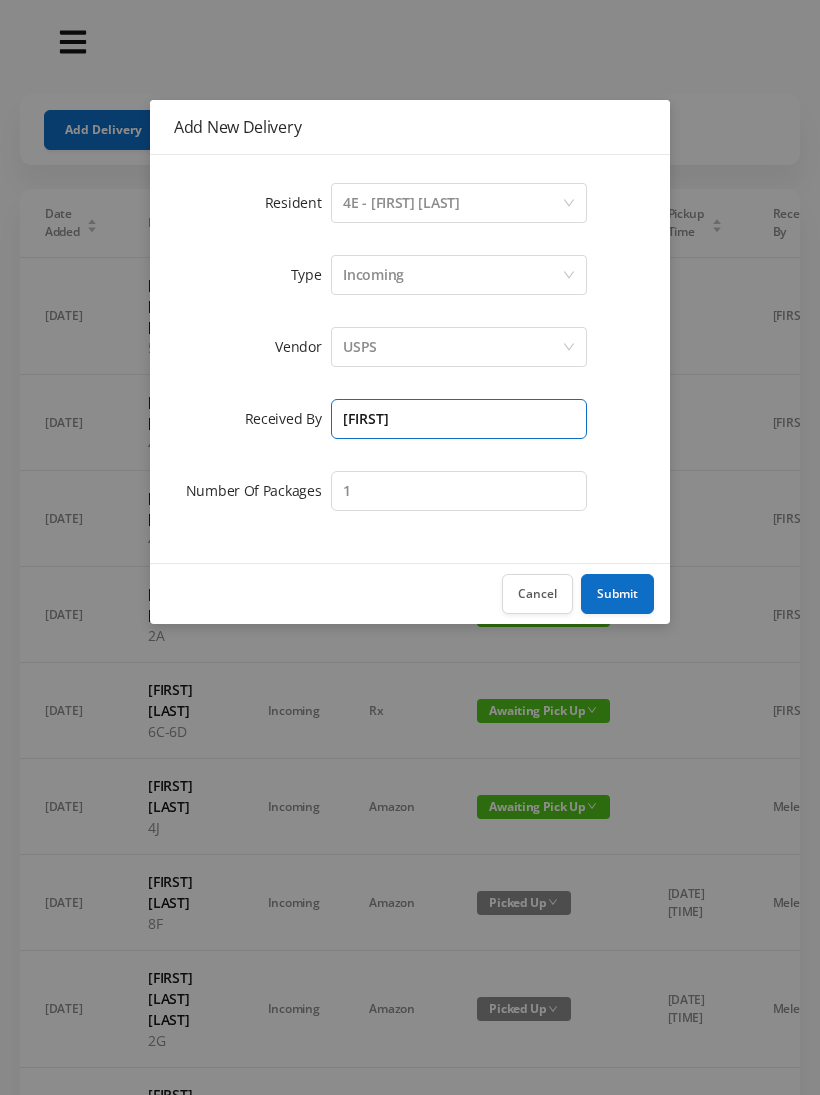 type on "[FIRST]" 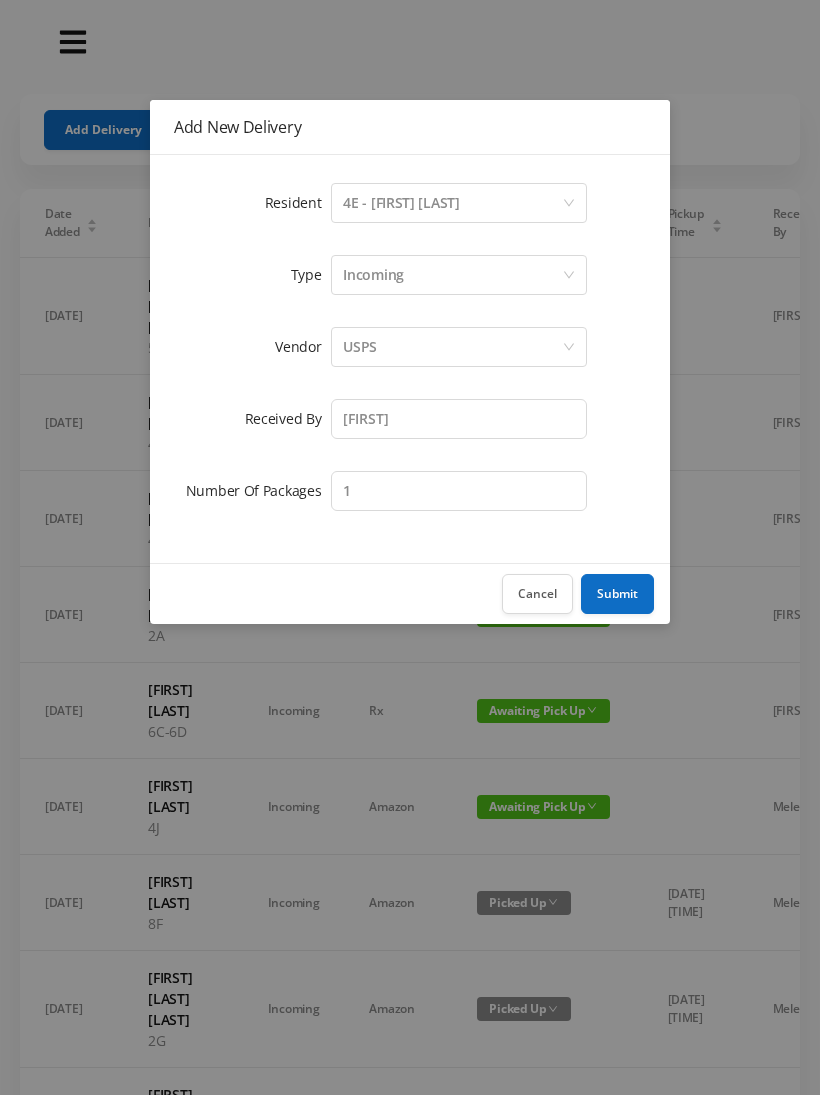 click on "Submit" at bounding box center (617, 594) 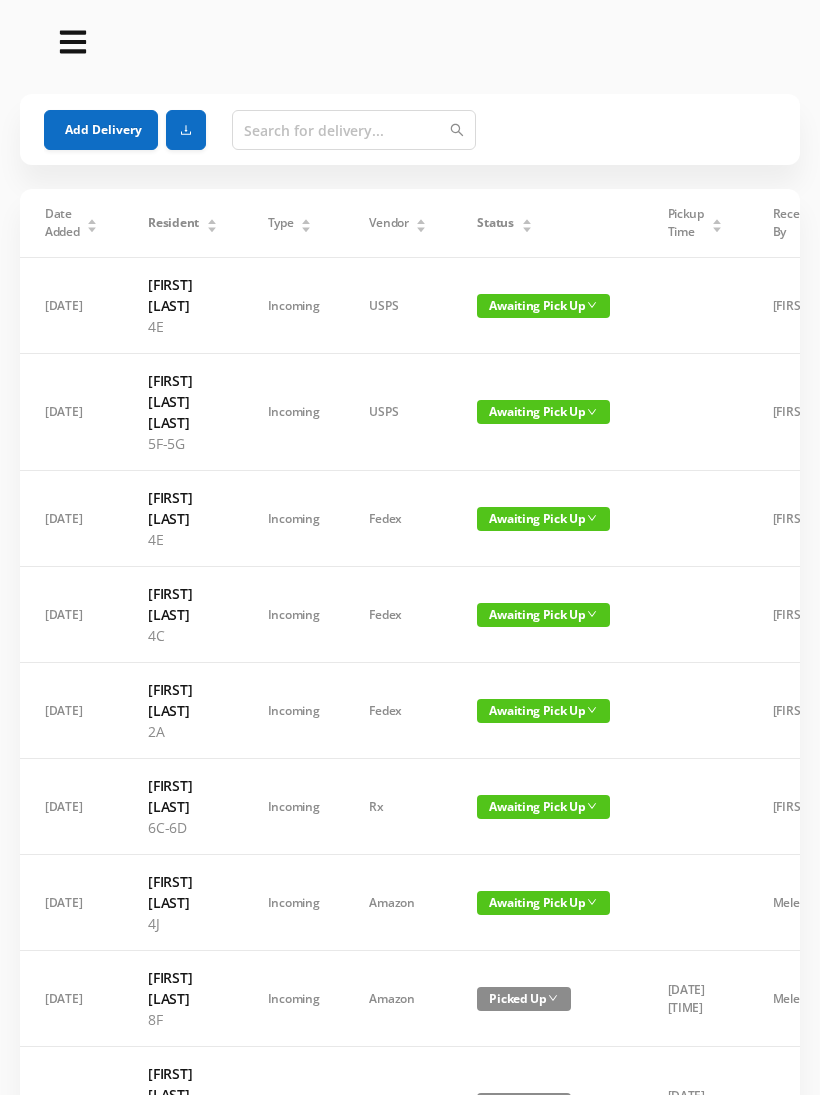click on "Add Delivery" at bounding box center [101, 130] 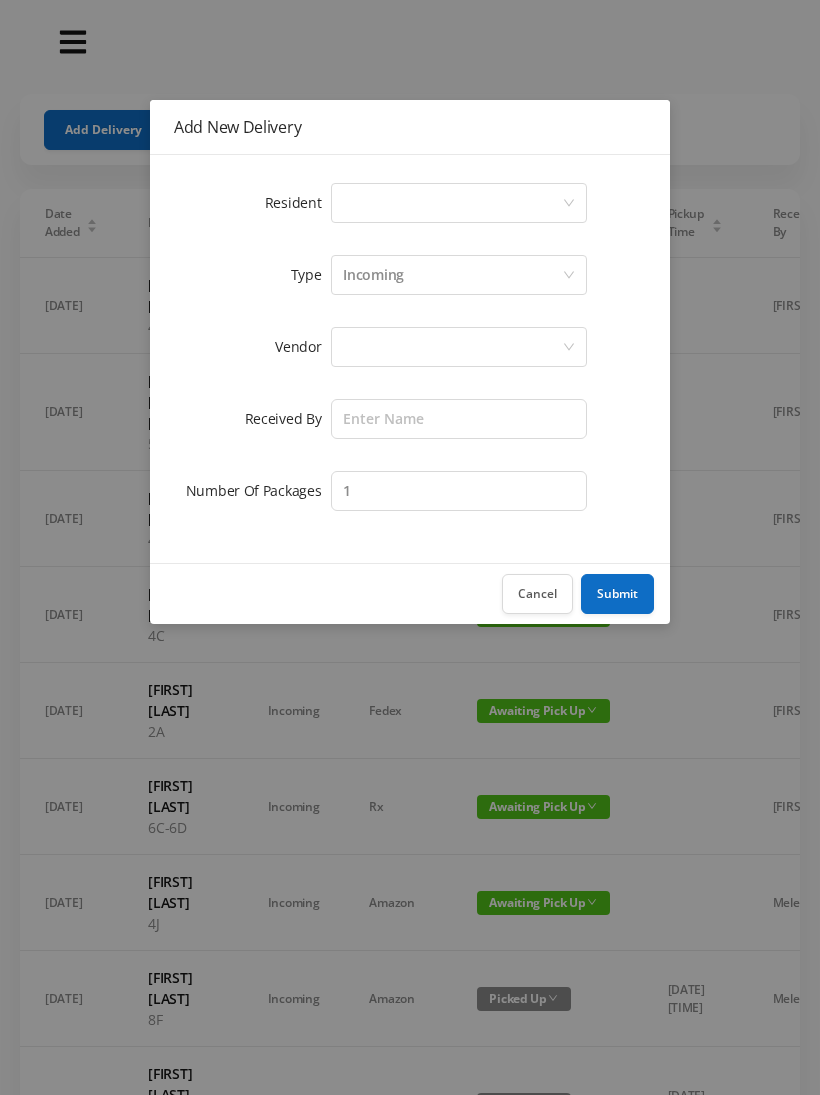 click 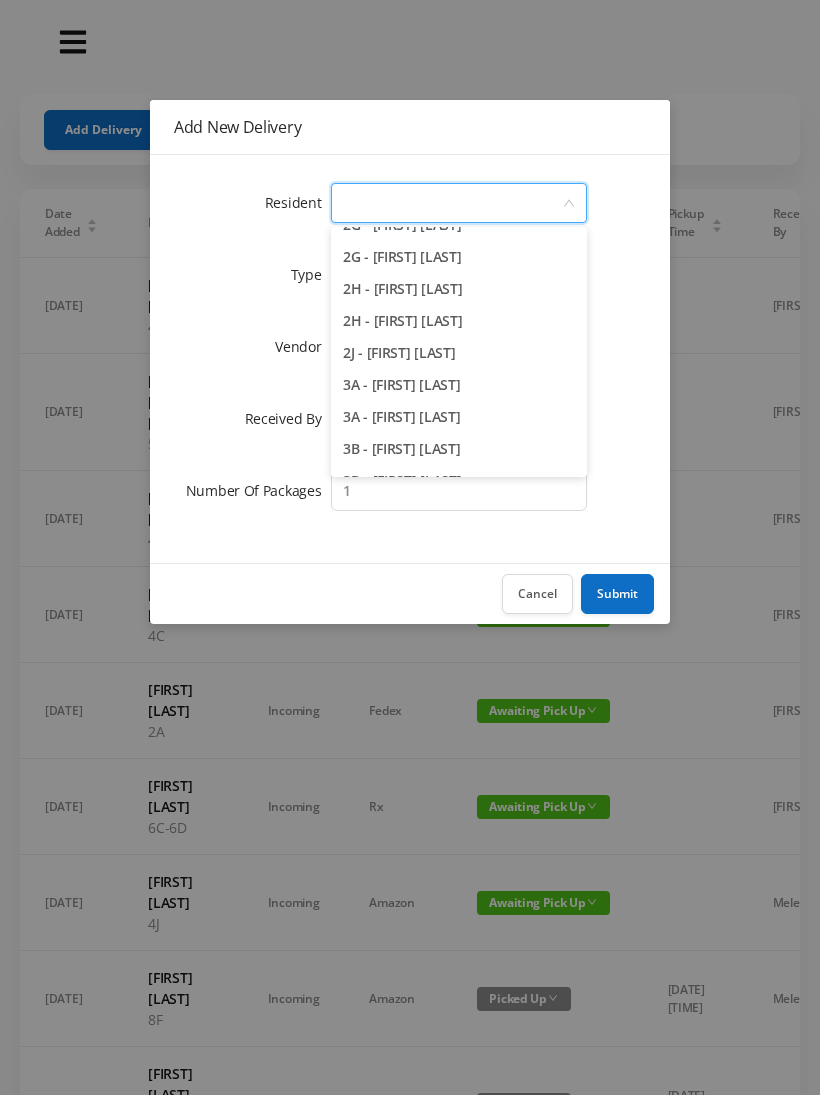 scroll, scrollTop: 629, scrollLeft: 0, axis: vertical 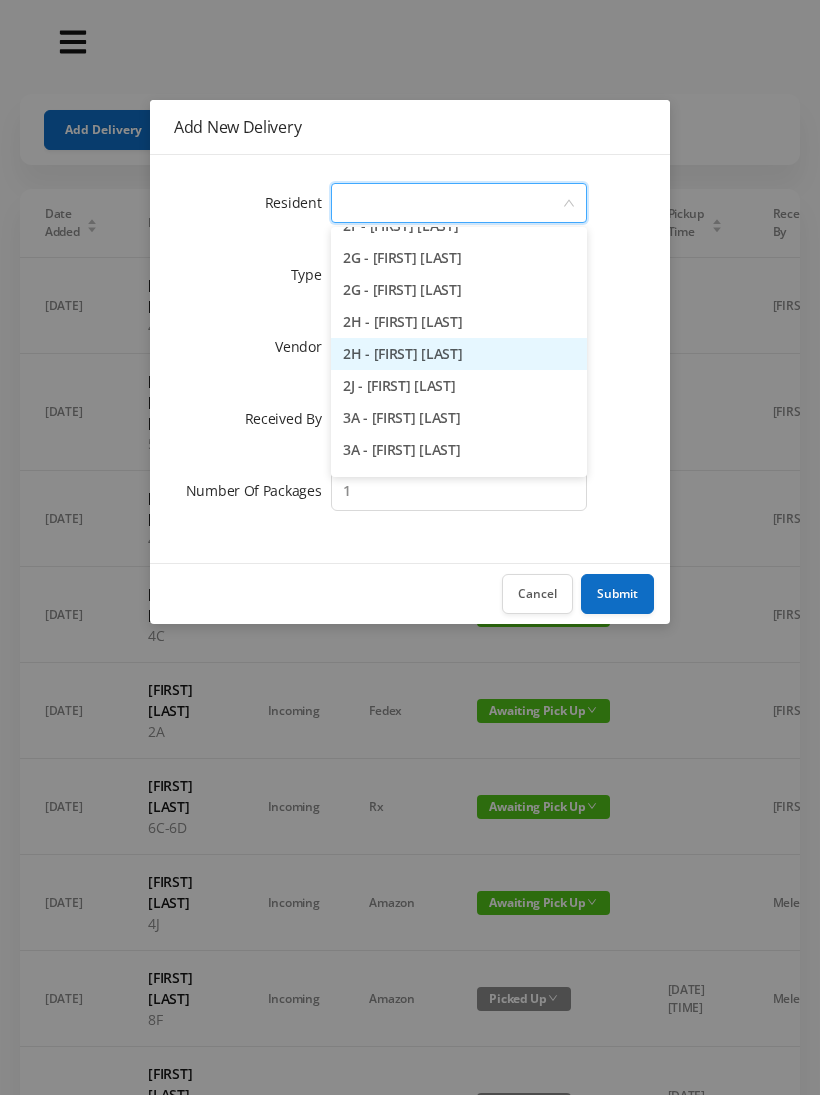 click on "2H - [FIRST] [LAST]" at bounding box center (459, 354) 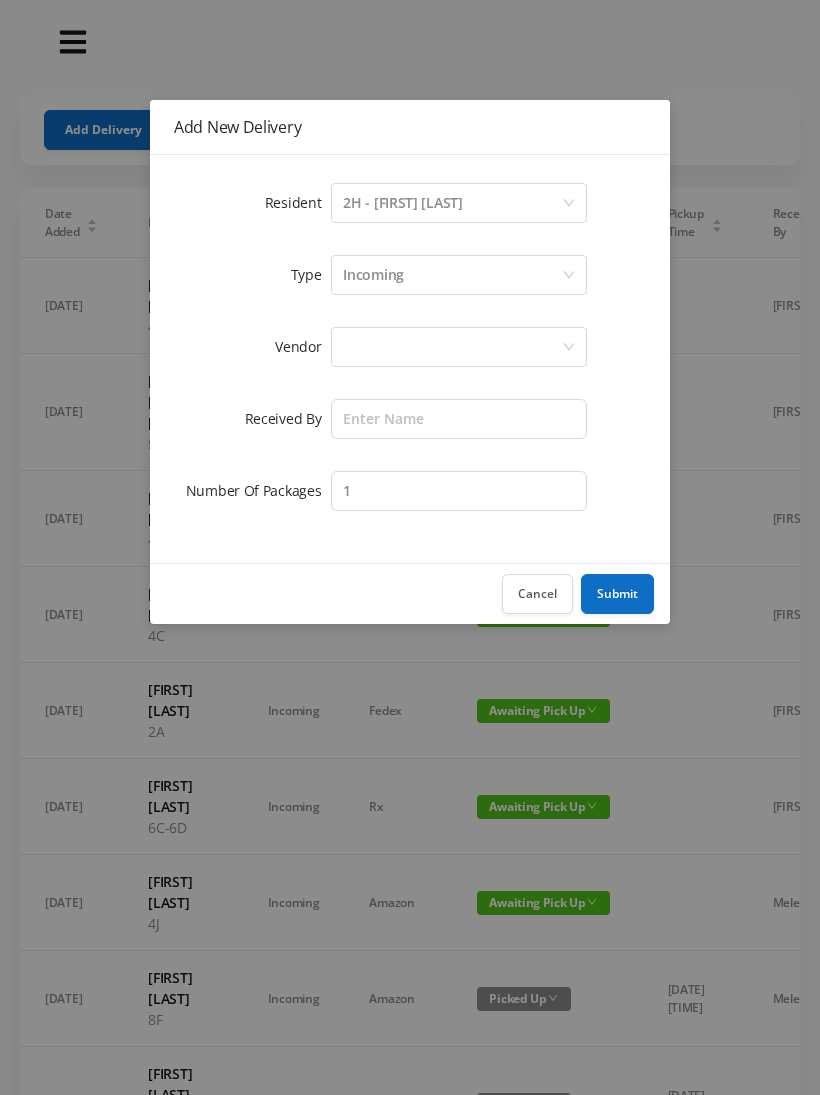 click at bounding box center (452, 347) 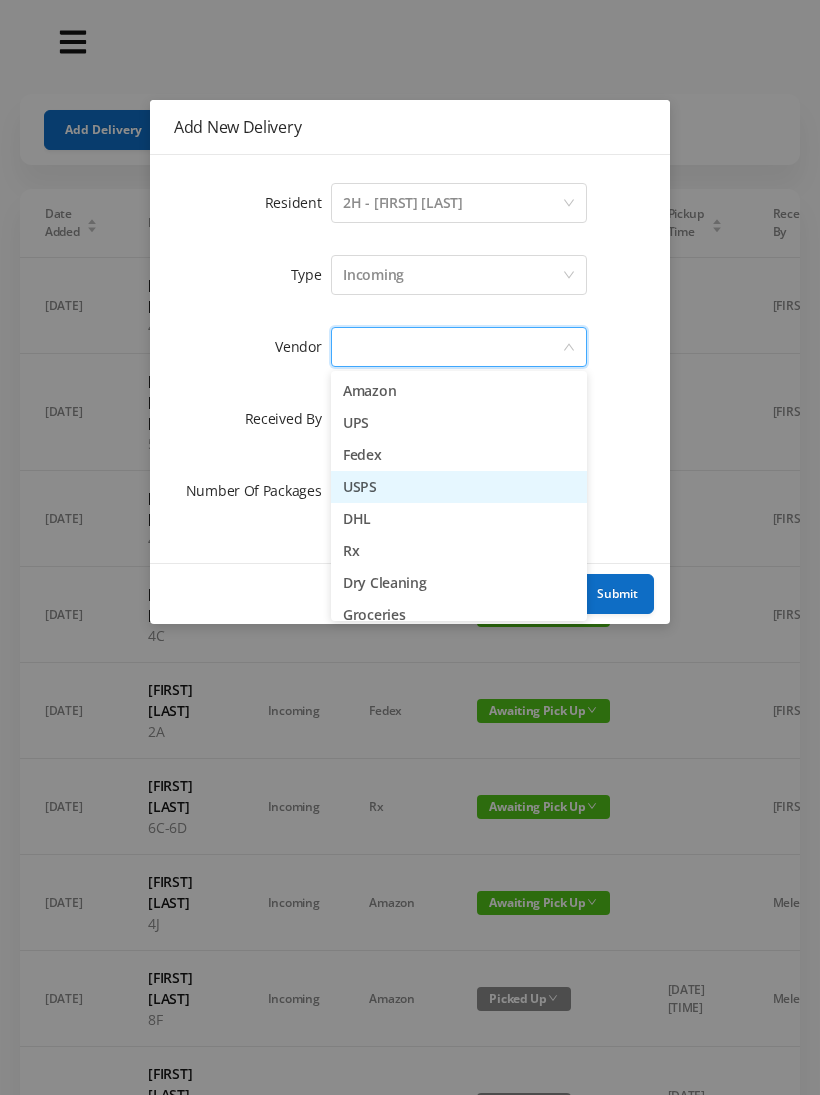 click on "USPS" at bounding box center [459, 487] 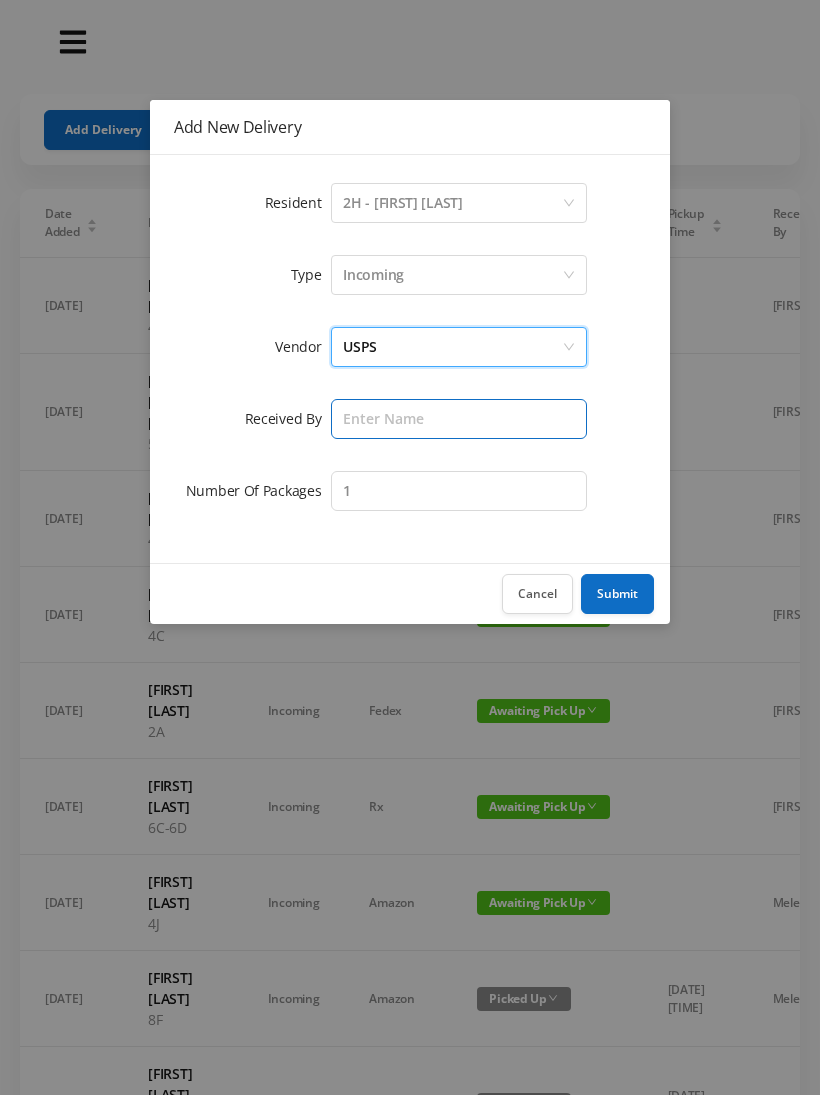 click at bounding box center [459, 419] 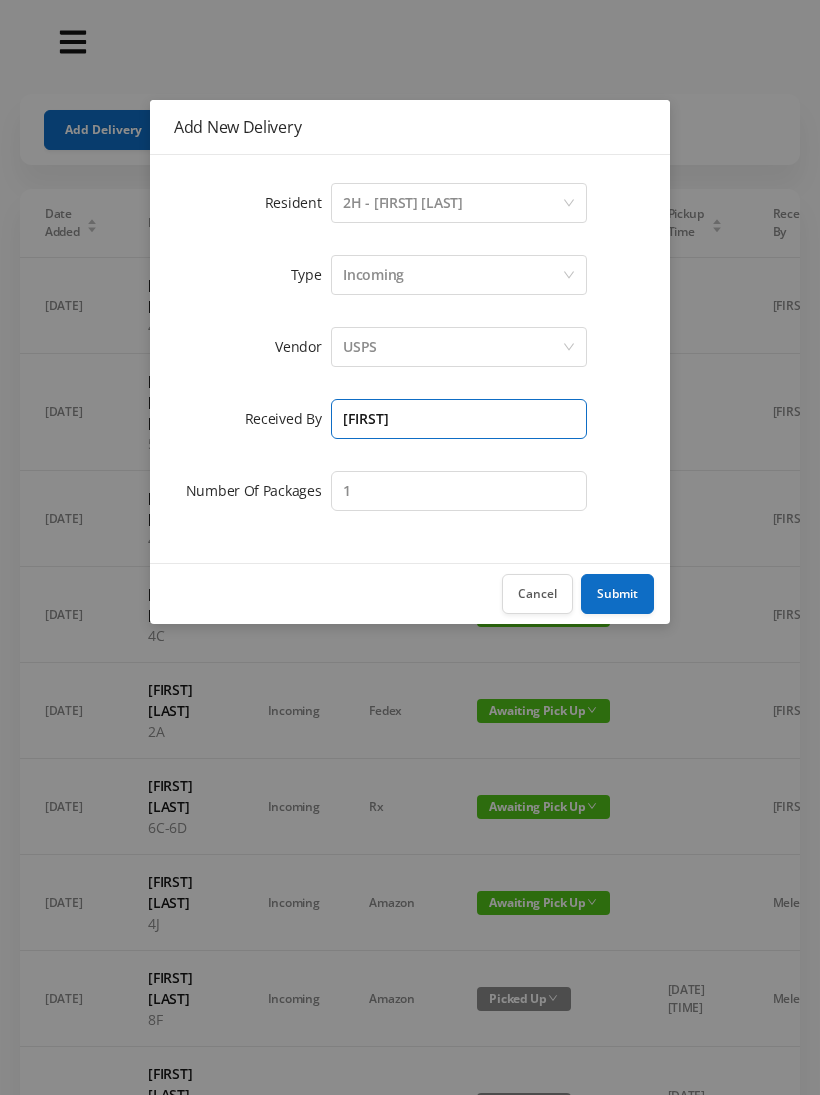 type on "[FIRST]" 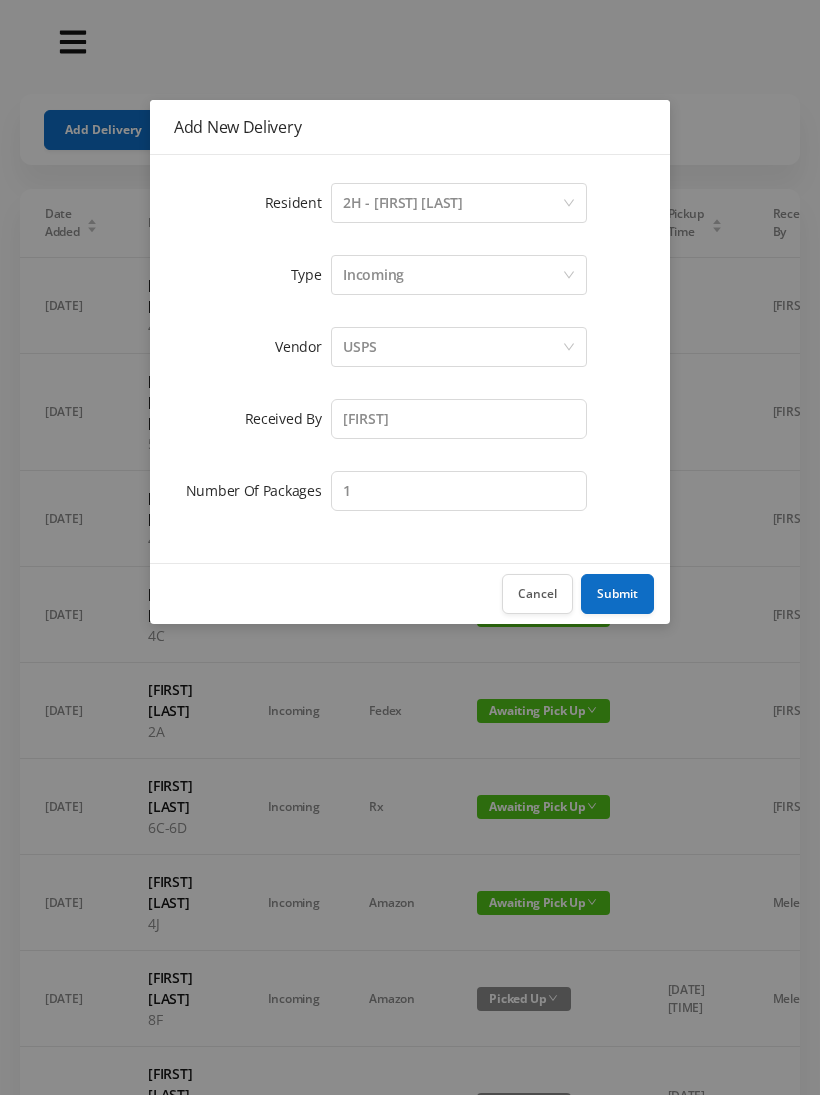 click on "Submit" at bounding box center [617, 594] 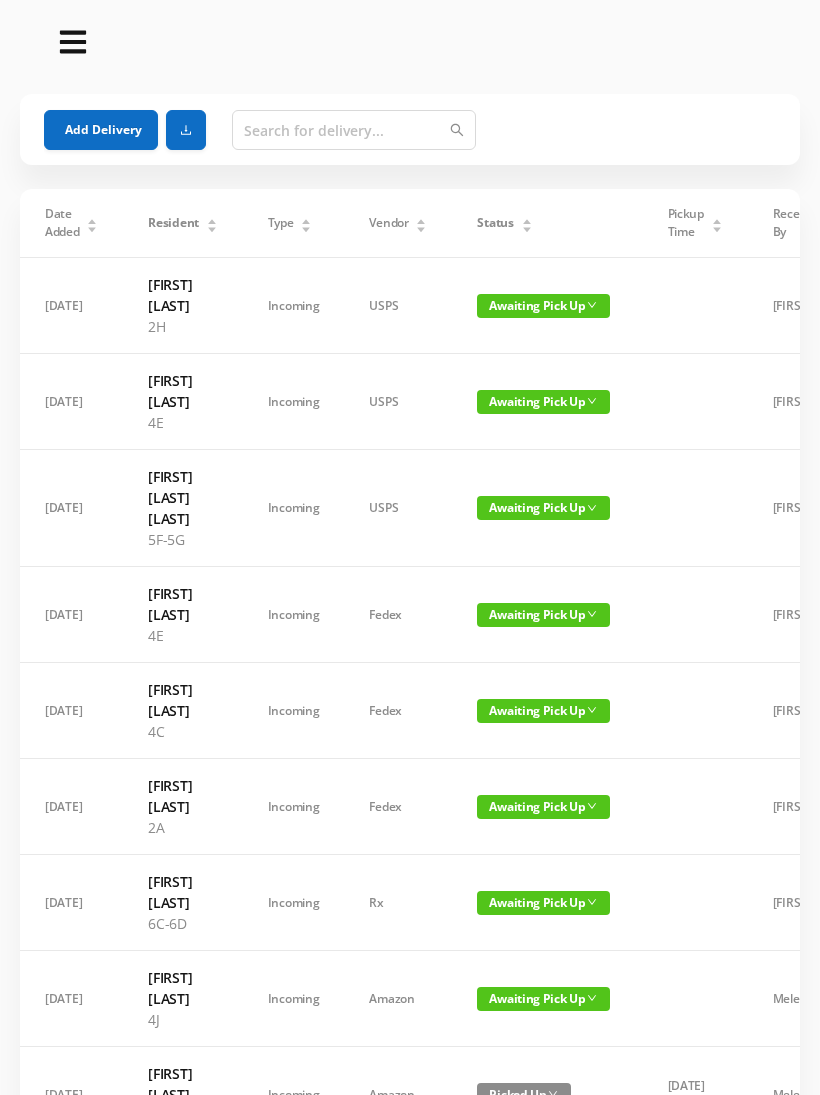 click on "Add Delivery" at bounding box center [101, 130] 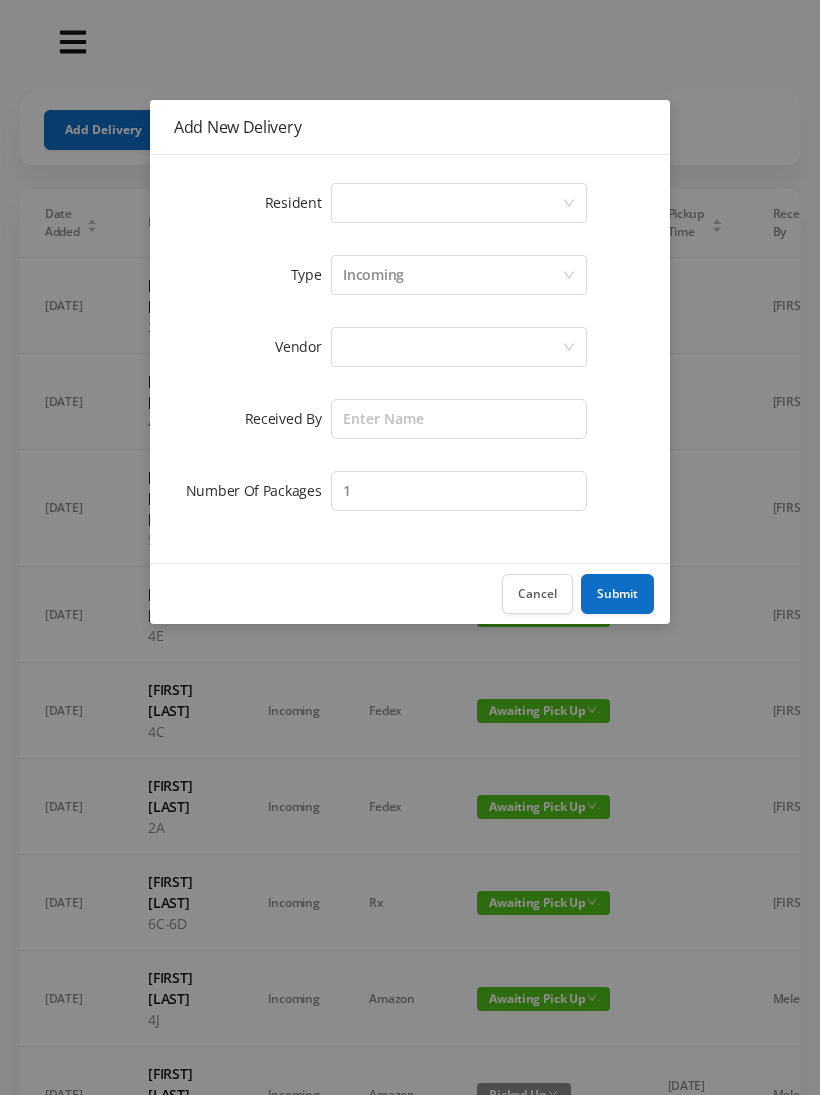 click on "Select a person" at bounding box center [452, 203] 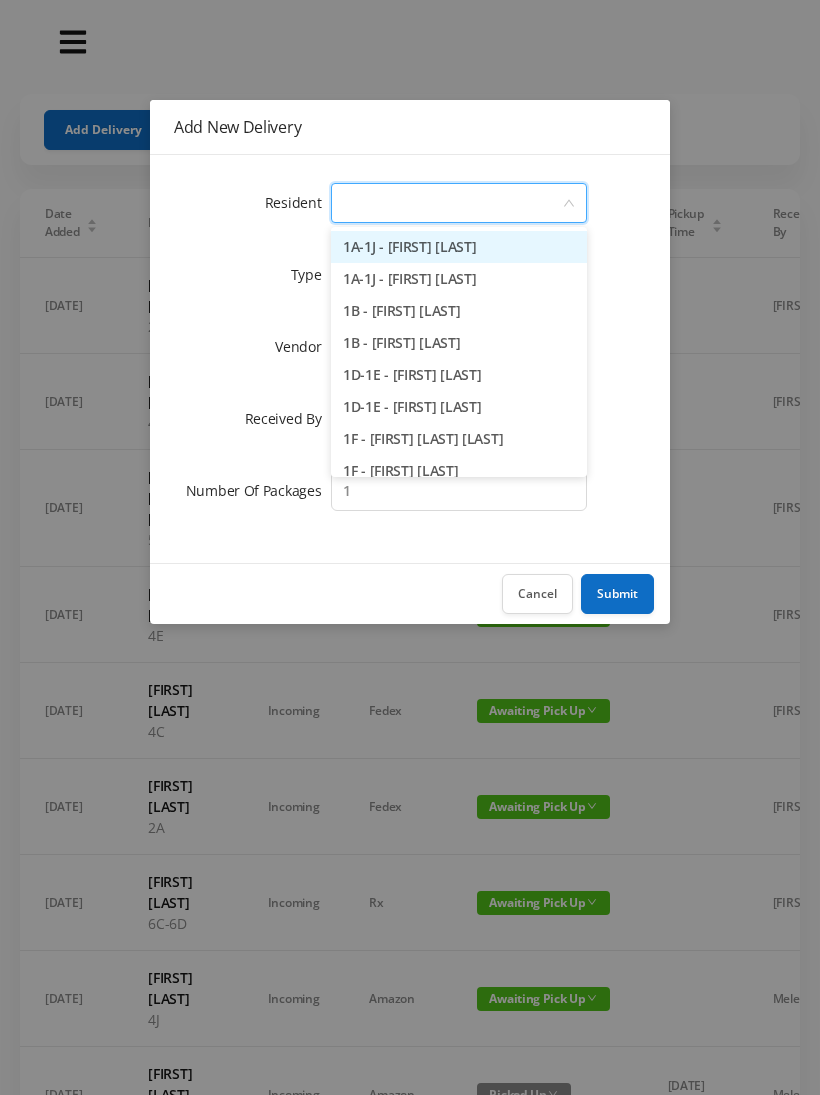 click on "1A-1J - [FIRST] [LAST]" at bounding box center [459, 247] 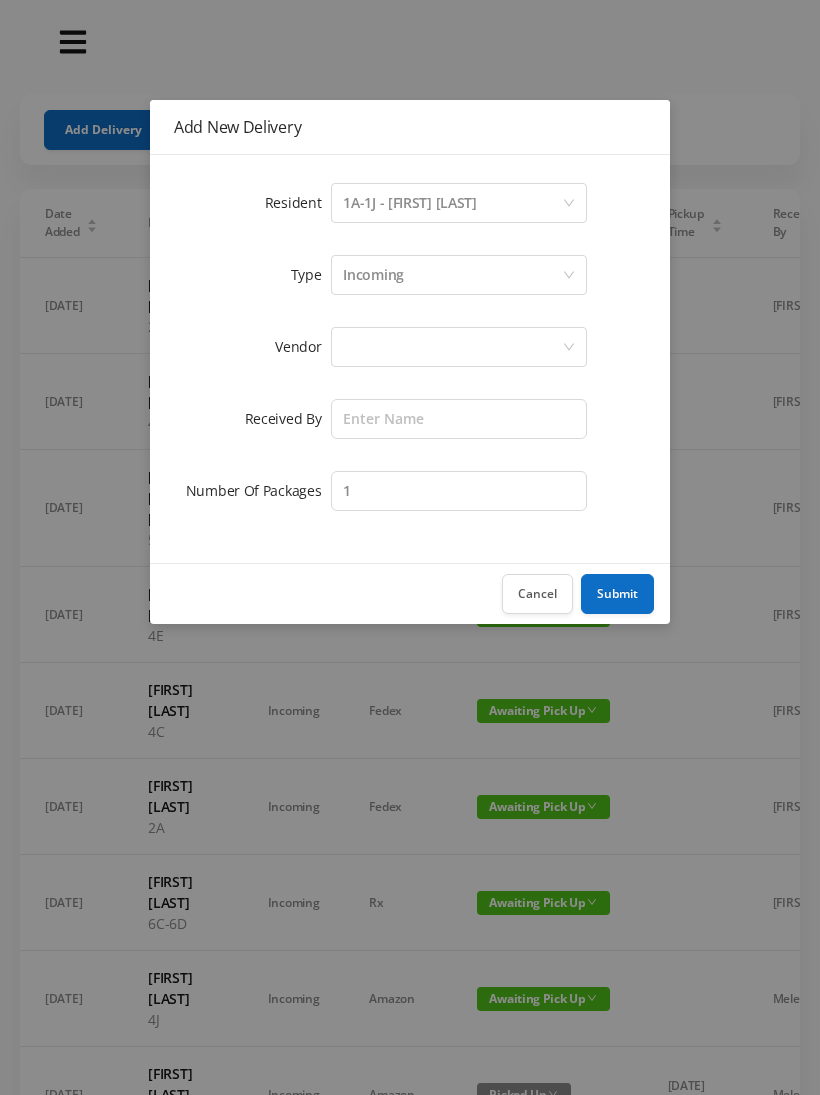 click on "Incoming" at bounding box center [459, 275] 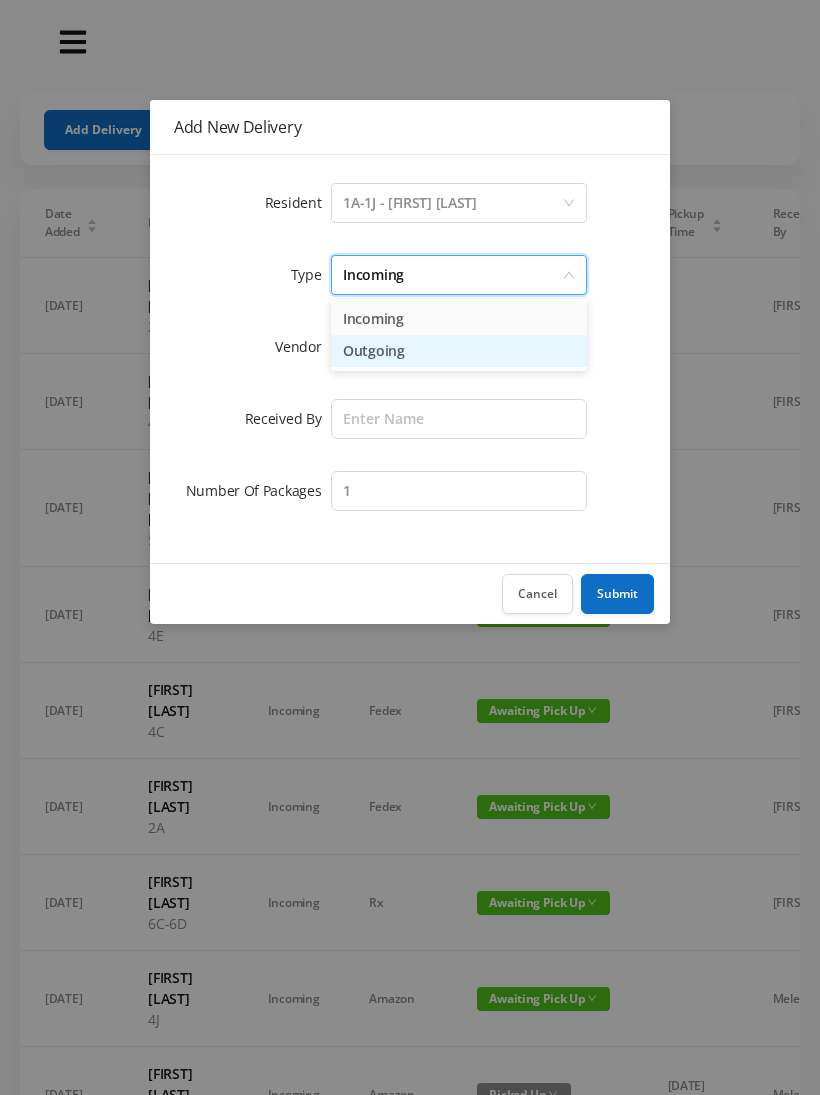 click on "Outgoing" at bounding box center (459, 351) 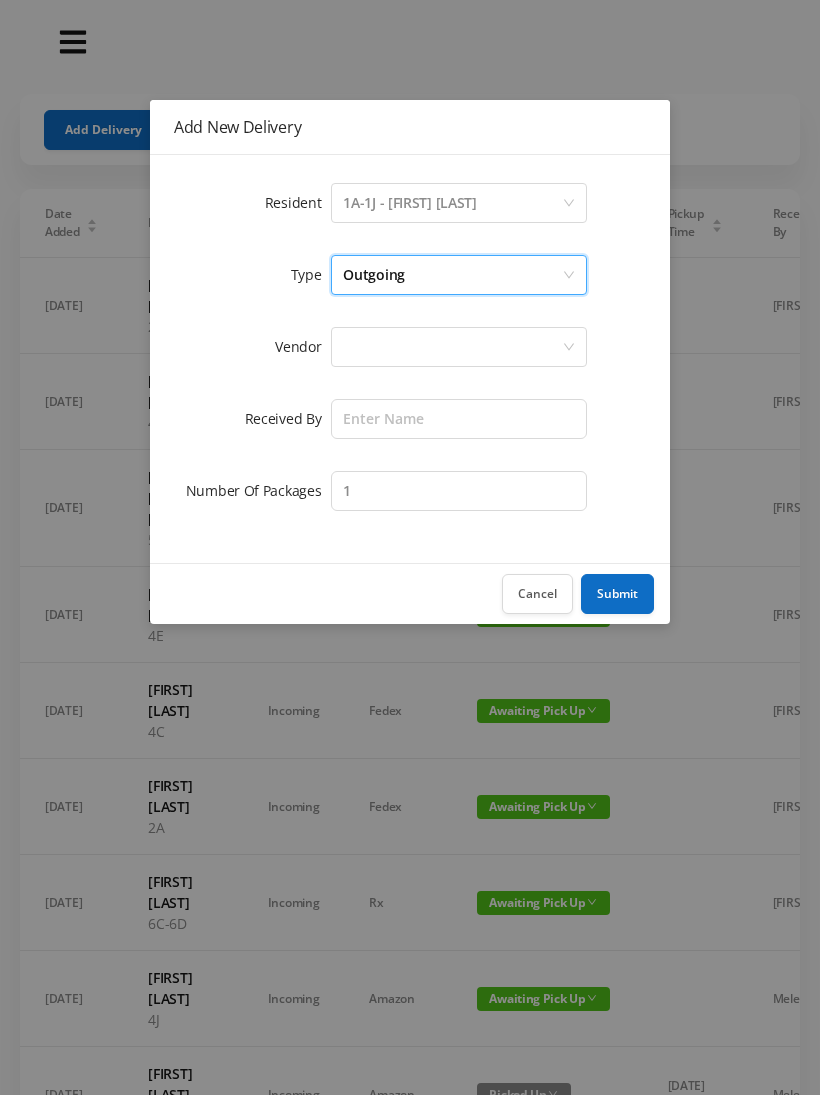 click at bounding box center [452, 347] 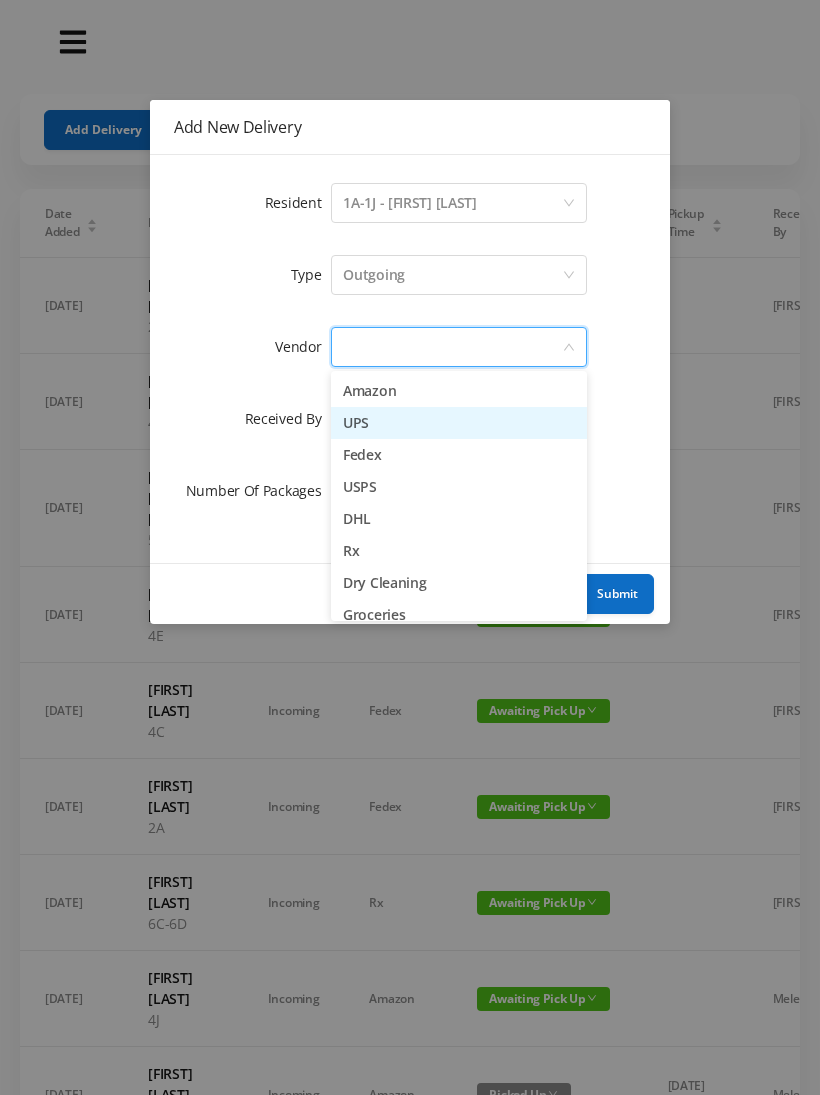 click on "UPS" at bounding box center (459, 423) 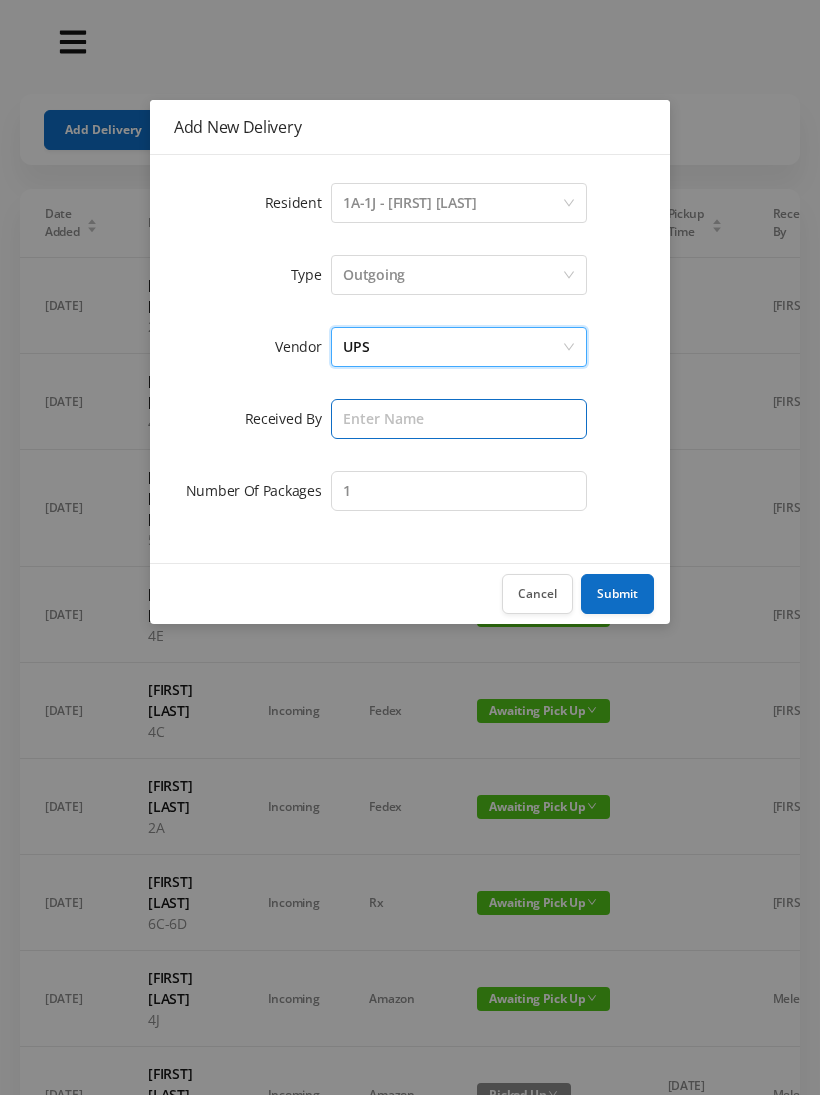 click at bounding box center [459, 419] 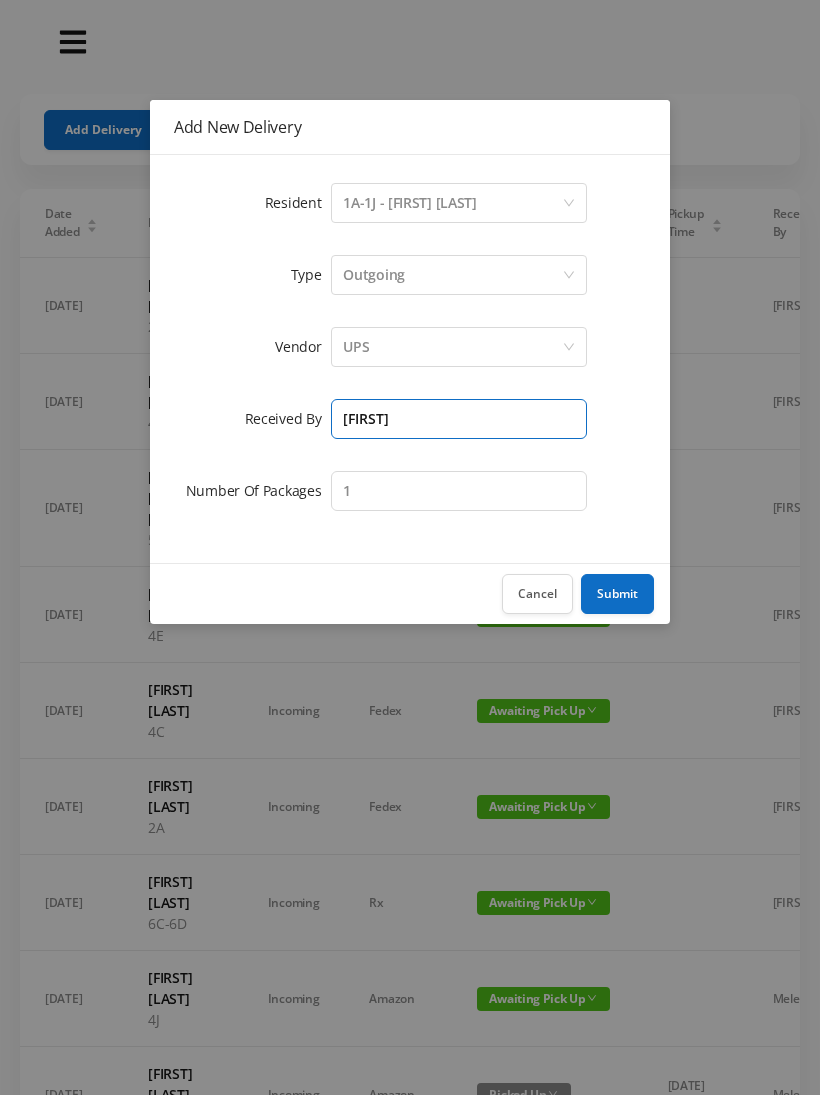 type on "[FIRST]" 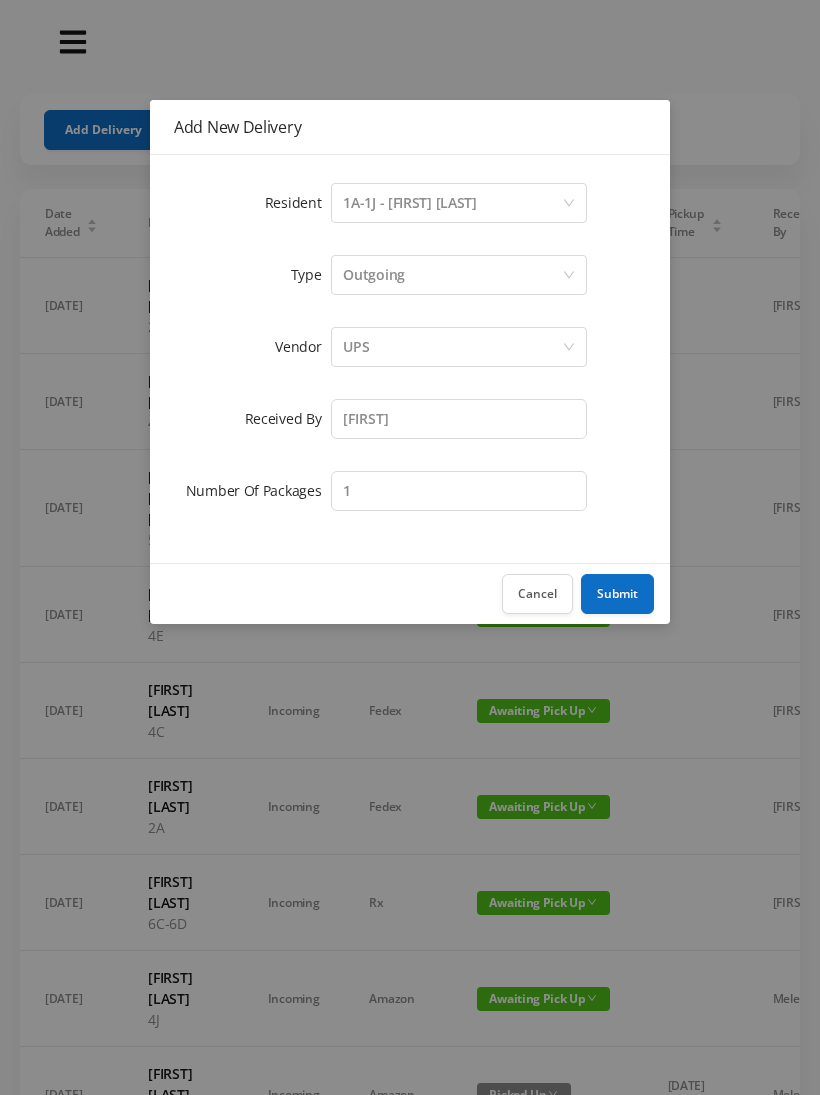 click on "Submit" at bounding box center (617, 594) 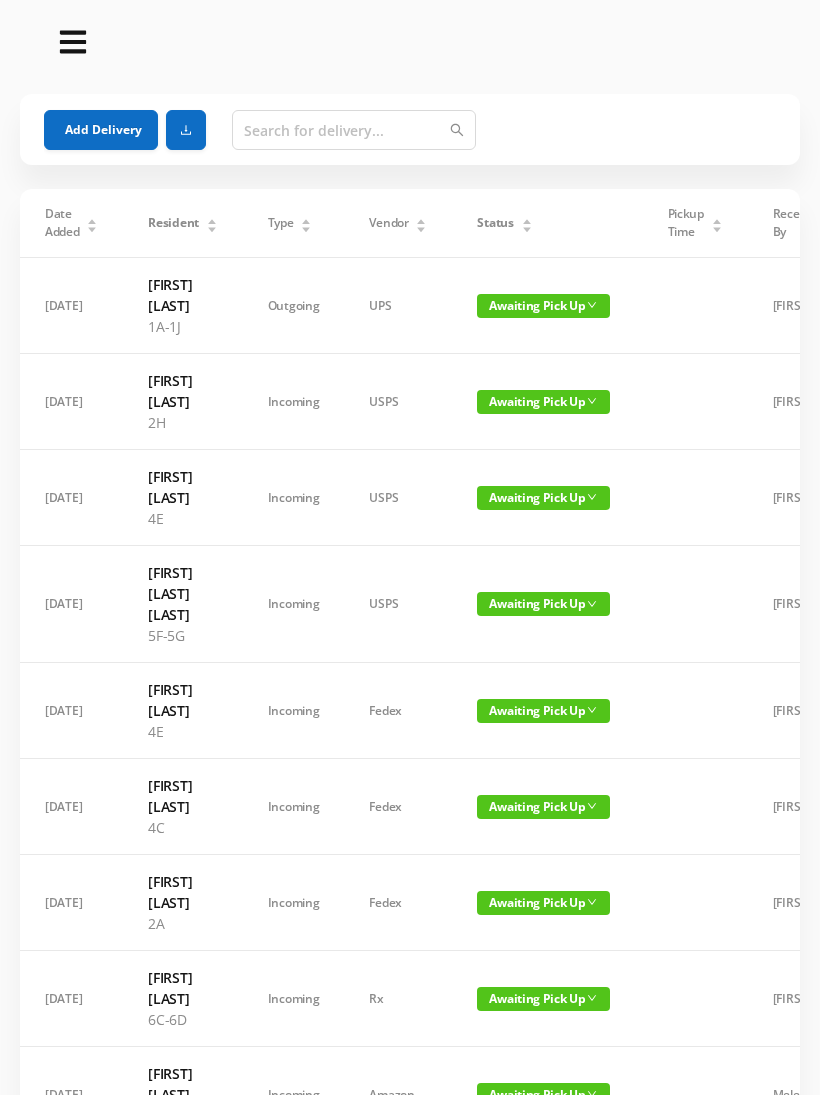click on "Add Delivery" at bounding box center (101, 130) 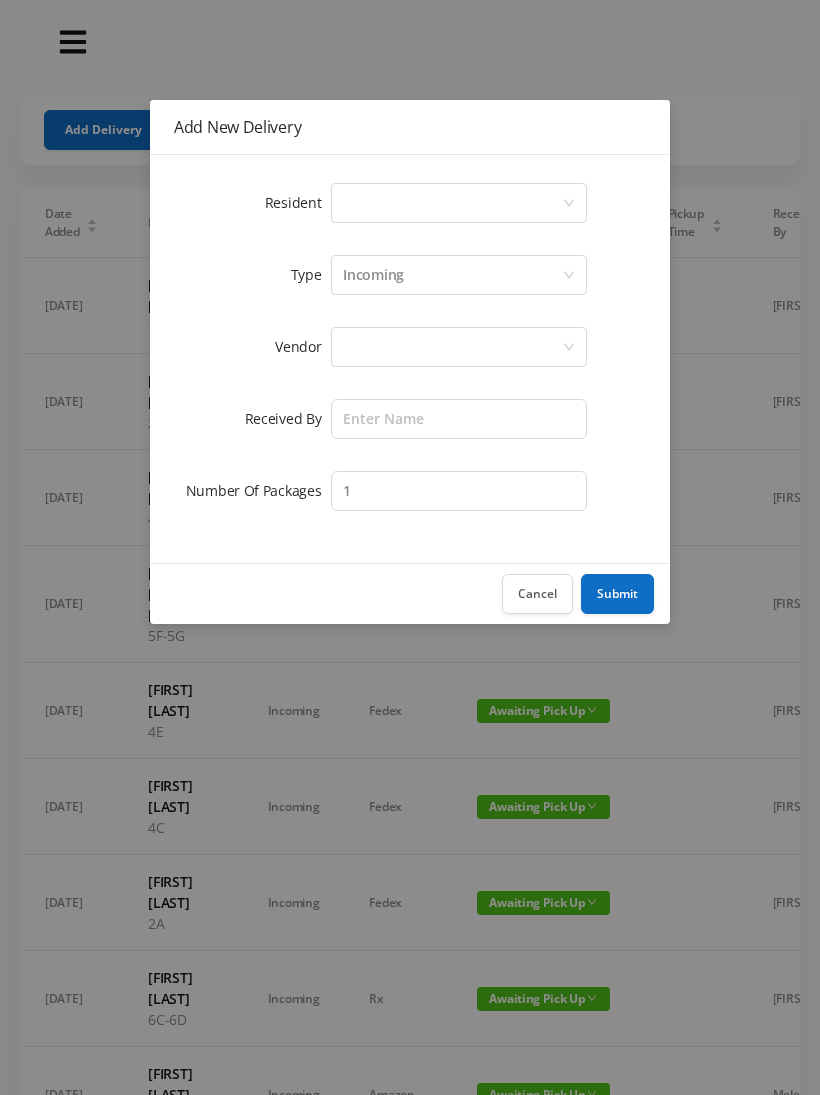 click on "Select a person" at bounding box center (452, 203) 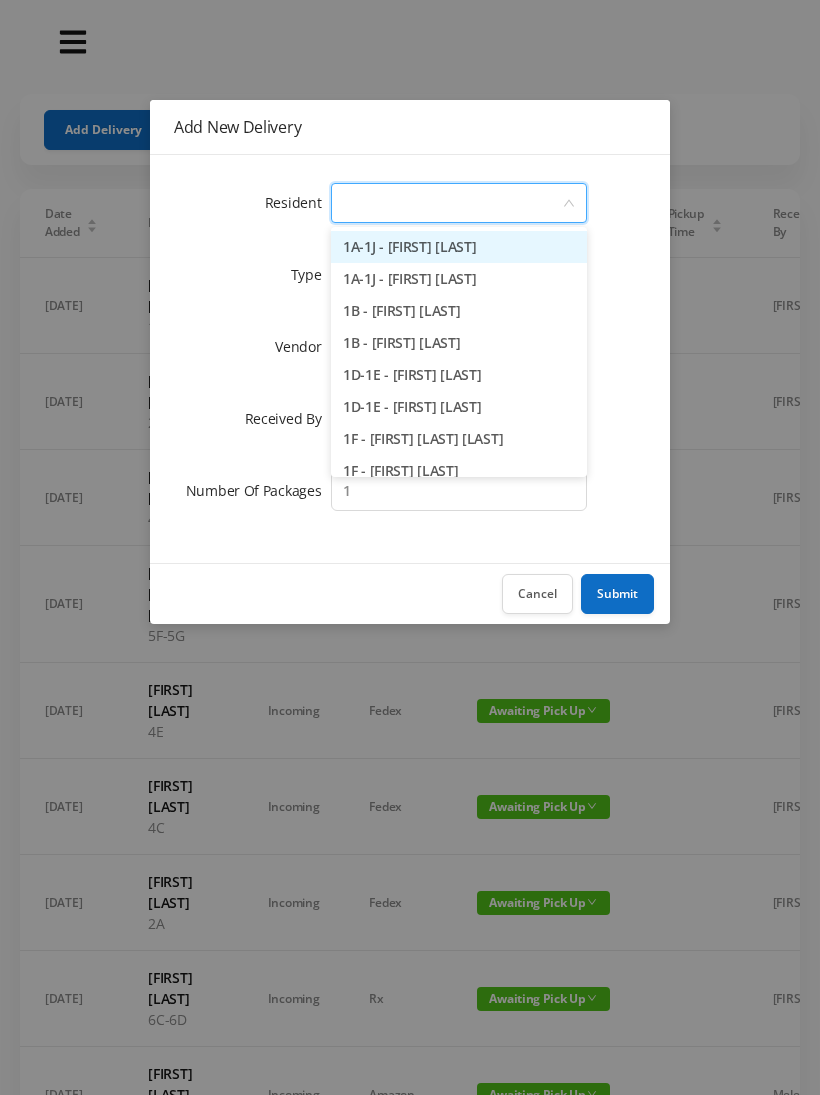 click at bounding box center [452, 203] 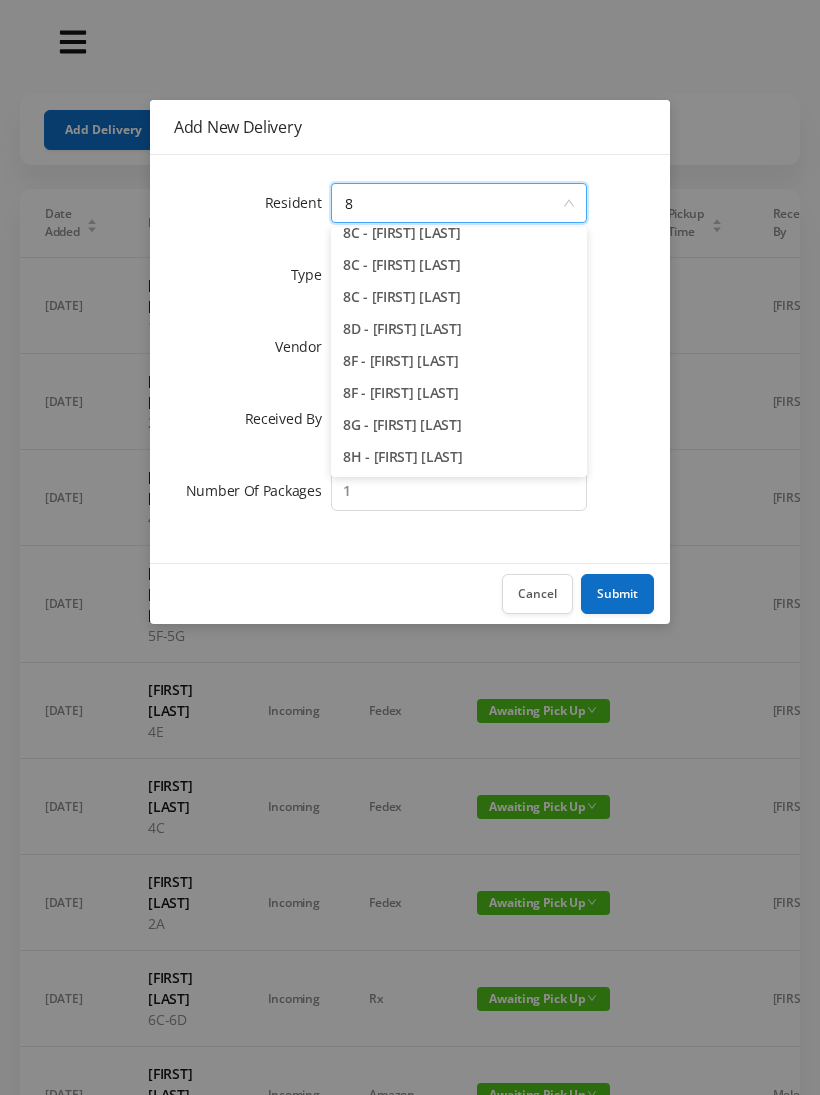 scroll, scrollTop: 110, scrollLeft: 0, axis: vertical 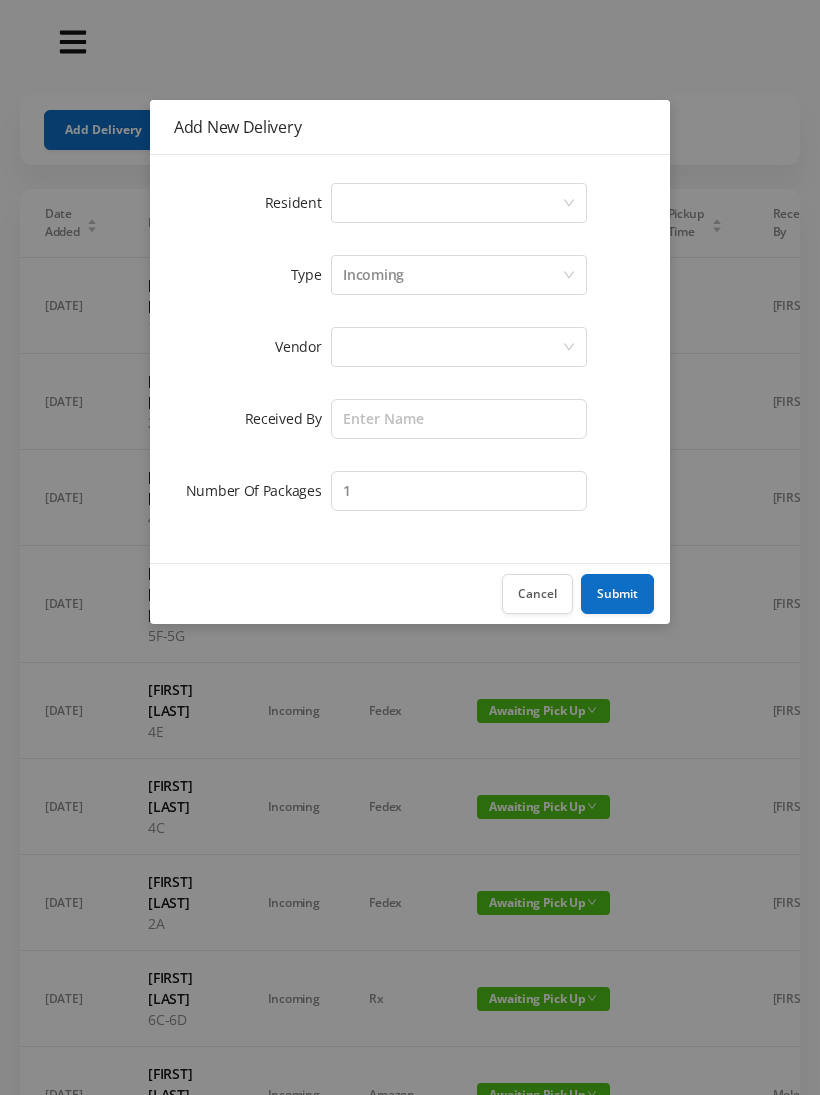 click on "Cancel" at bounding box center [537, 594] 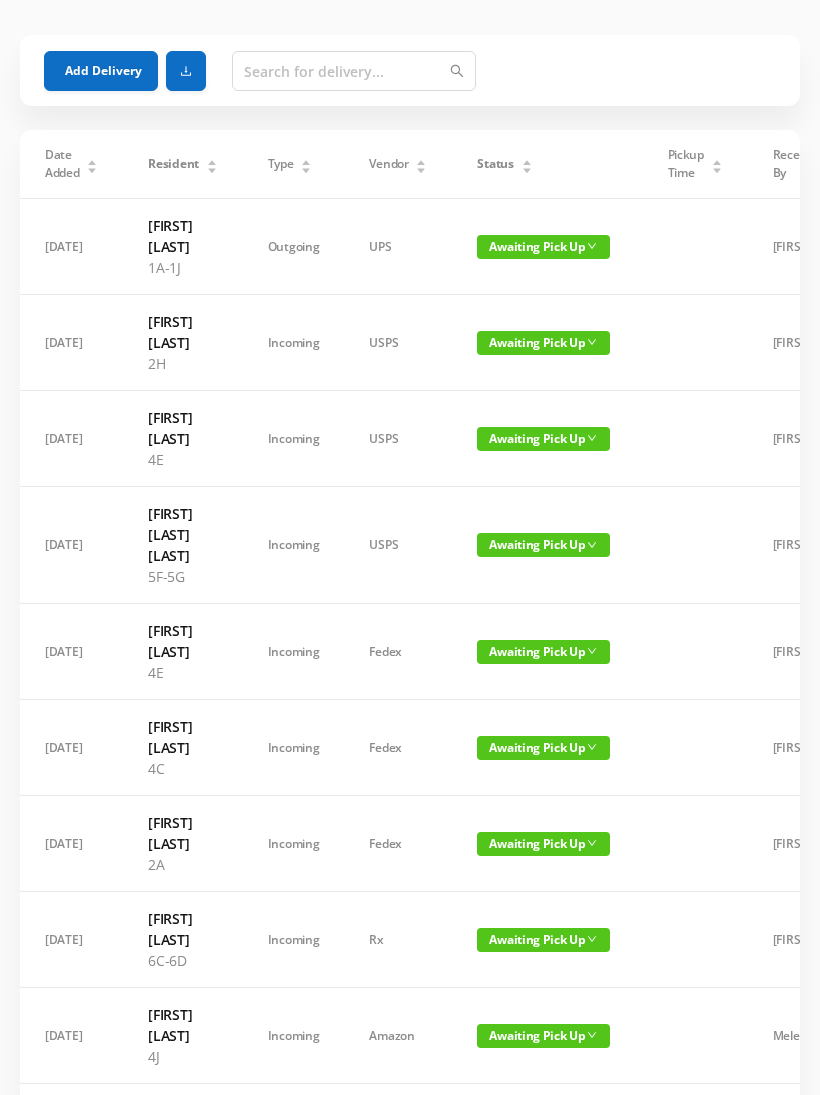 scroll, scrollTop: 65, scrollLeft: 0, axis: vertical 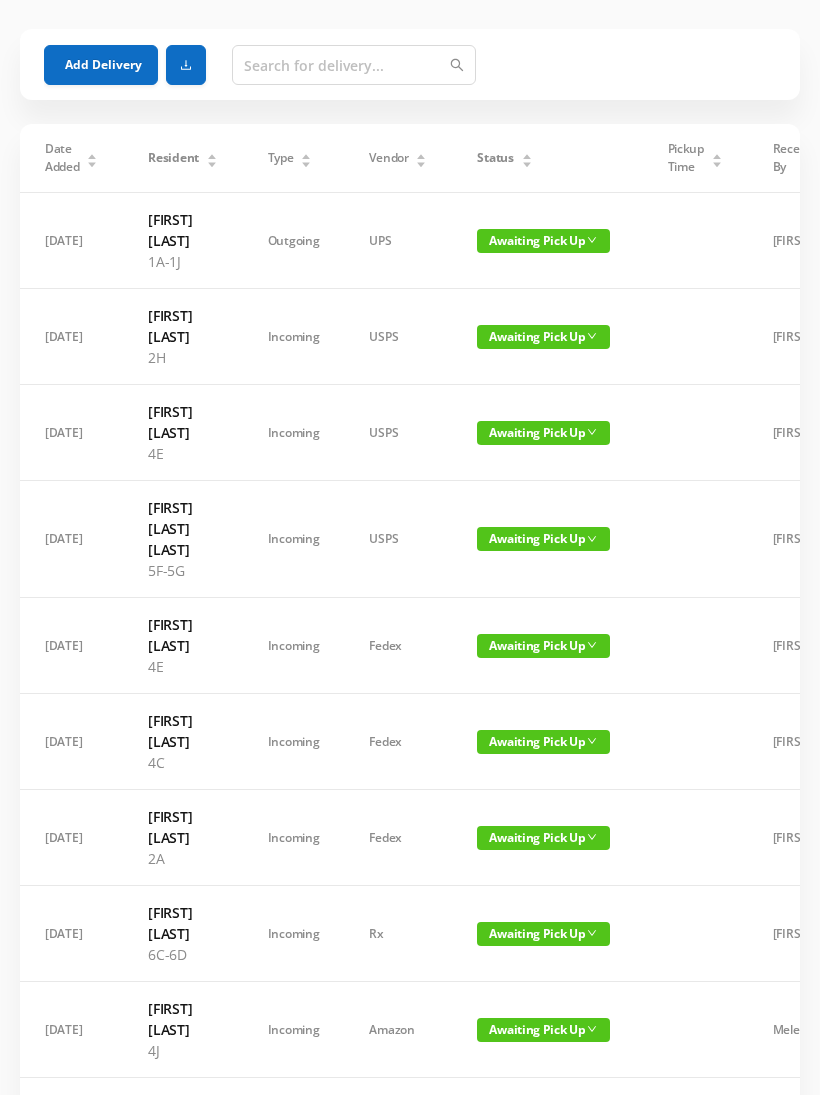 click on "Awaiting Pick Up" at bounding box center (543, 742) 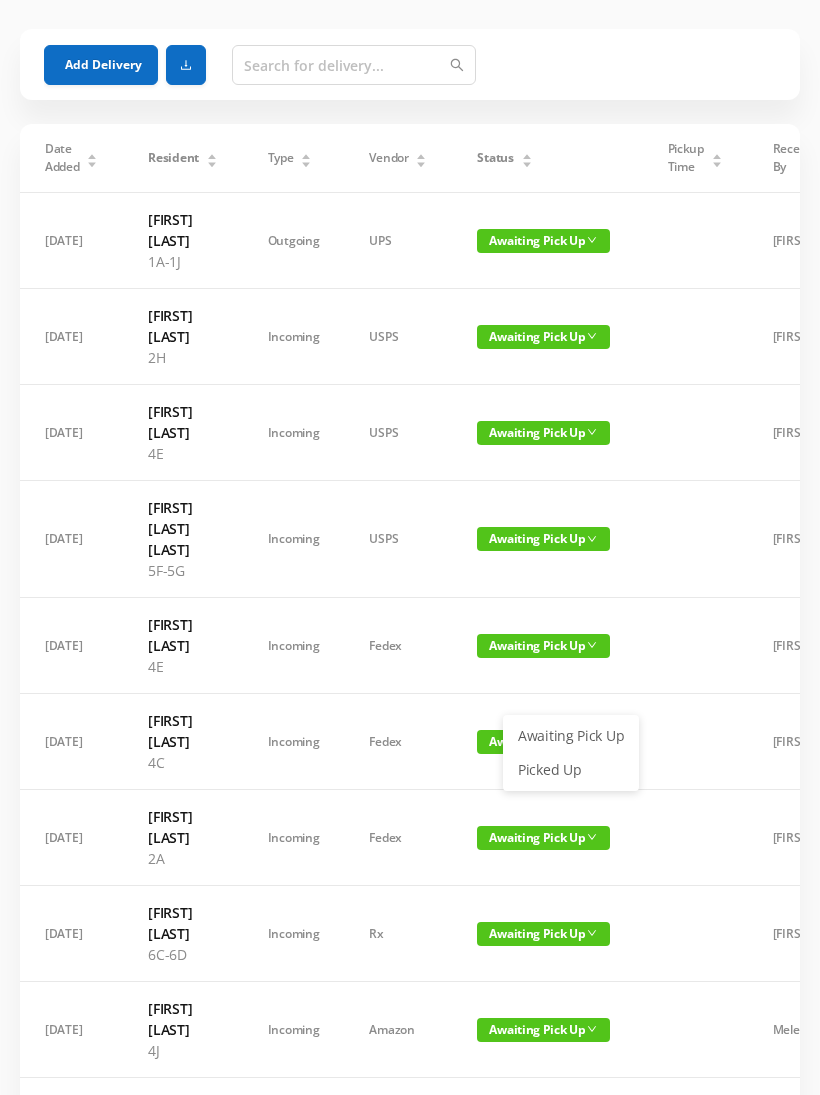 click on "Picked Up" at bounding box center (571, 770) 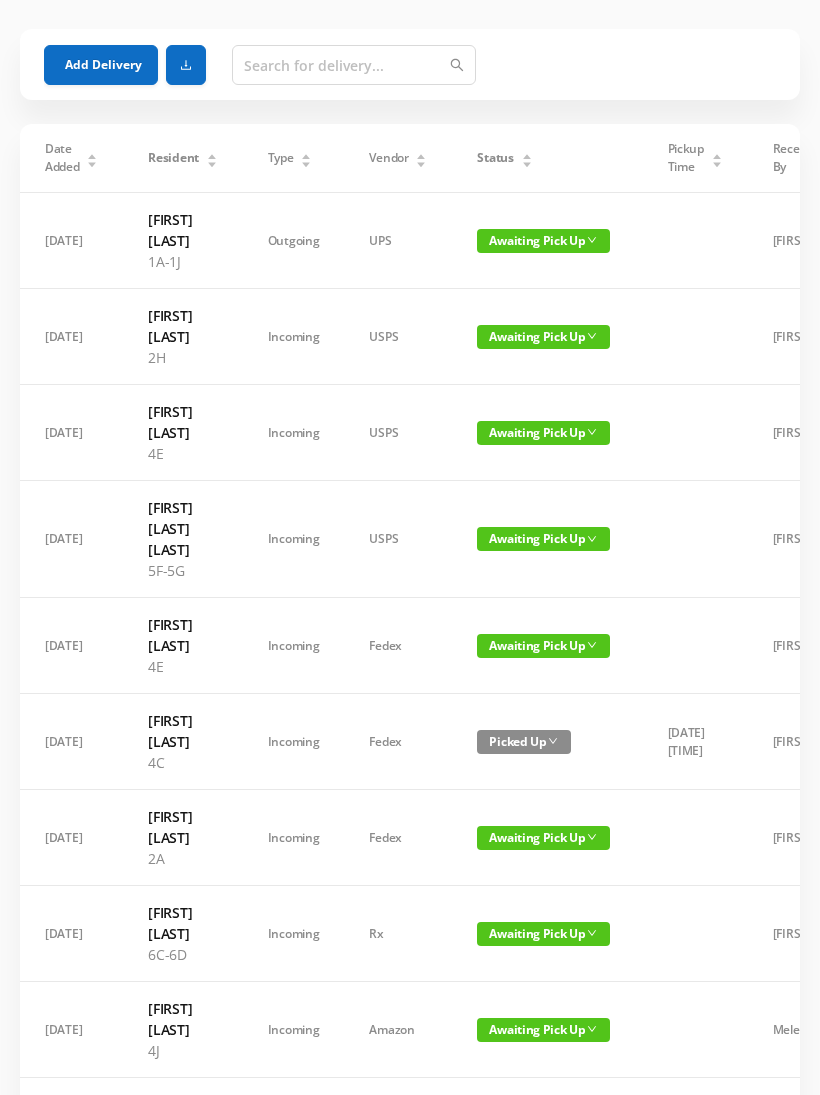 click on "Status" at bounding box center [504, 158] 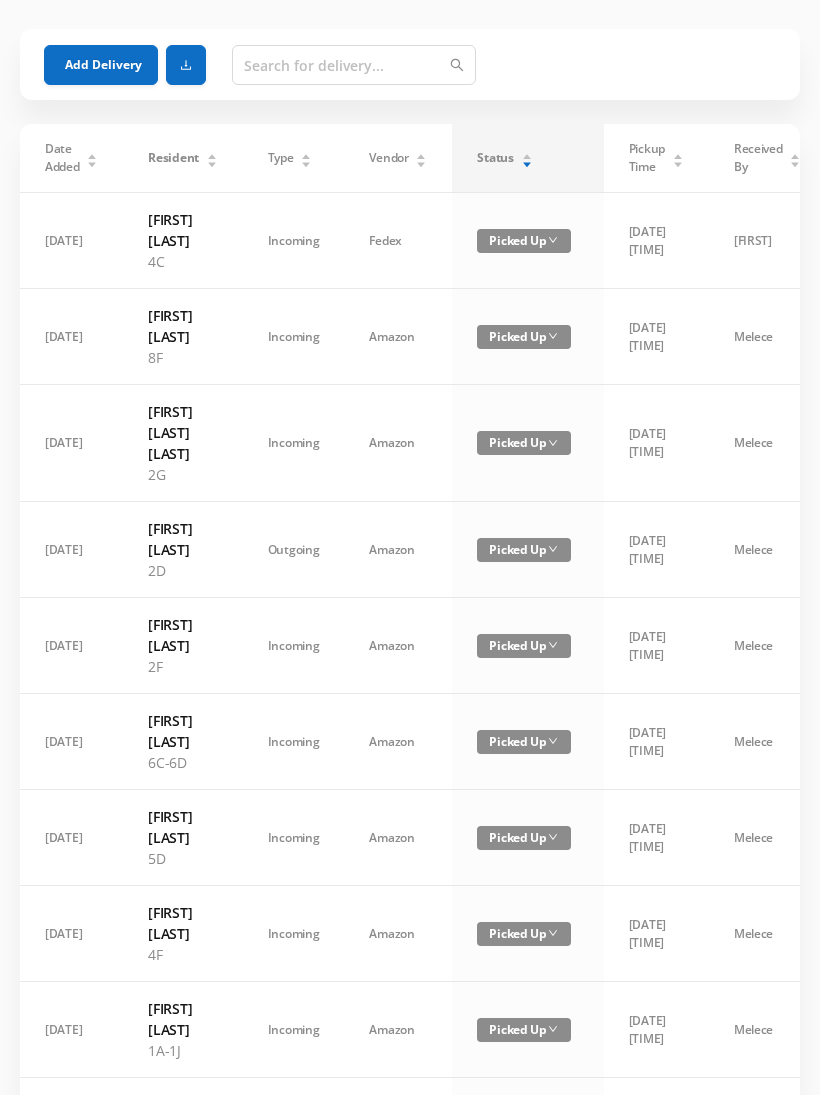 click on "Status" at bounding box center [504, 158] 